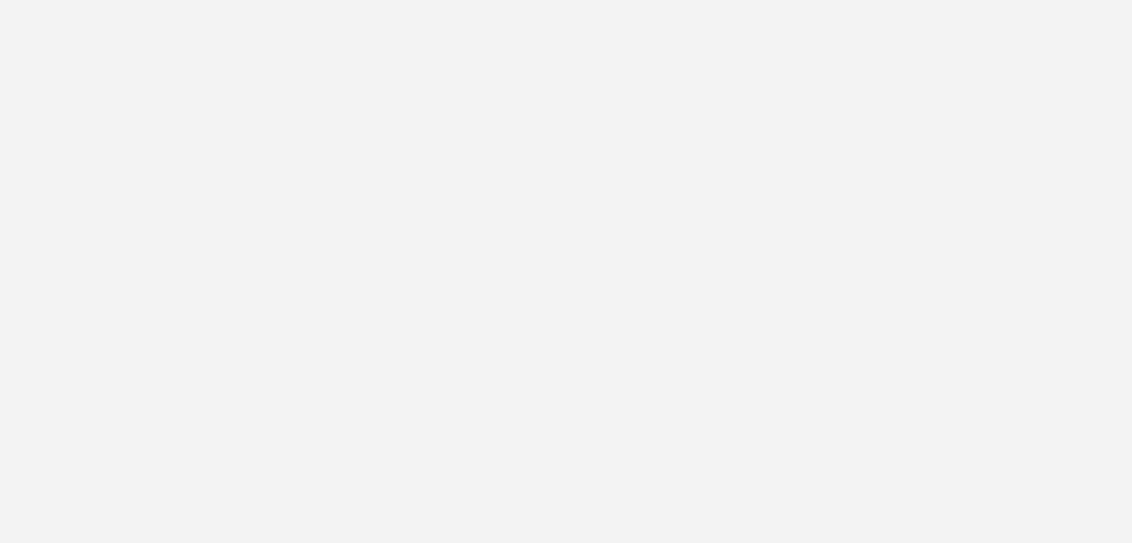 scroll, scrollTop: 0, scrollLeft: 0, axis: both 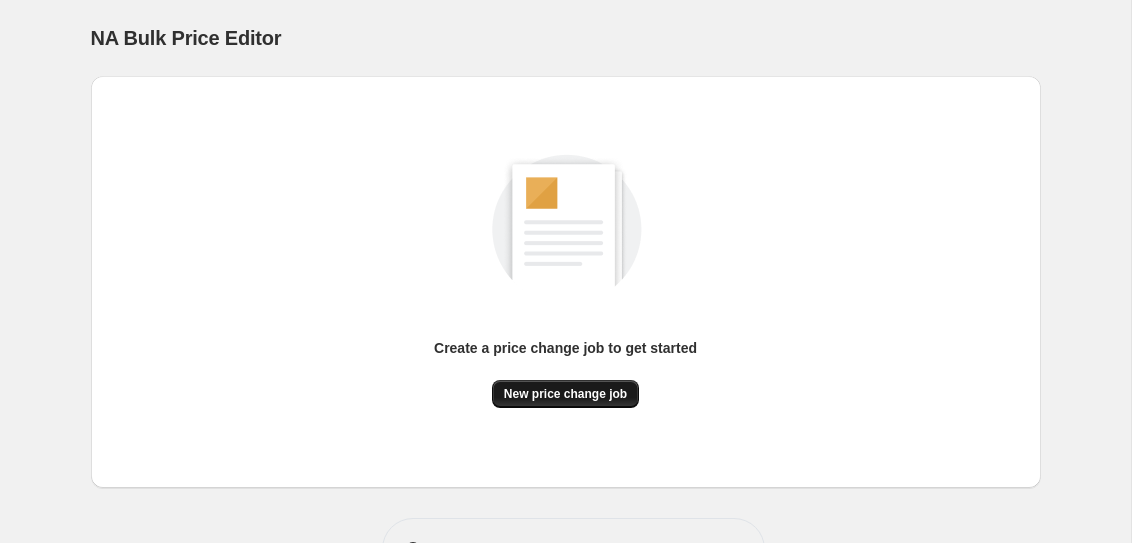 click on "New price change job" at bounding box center [565, 394] 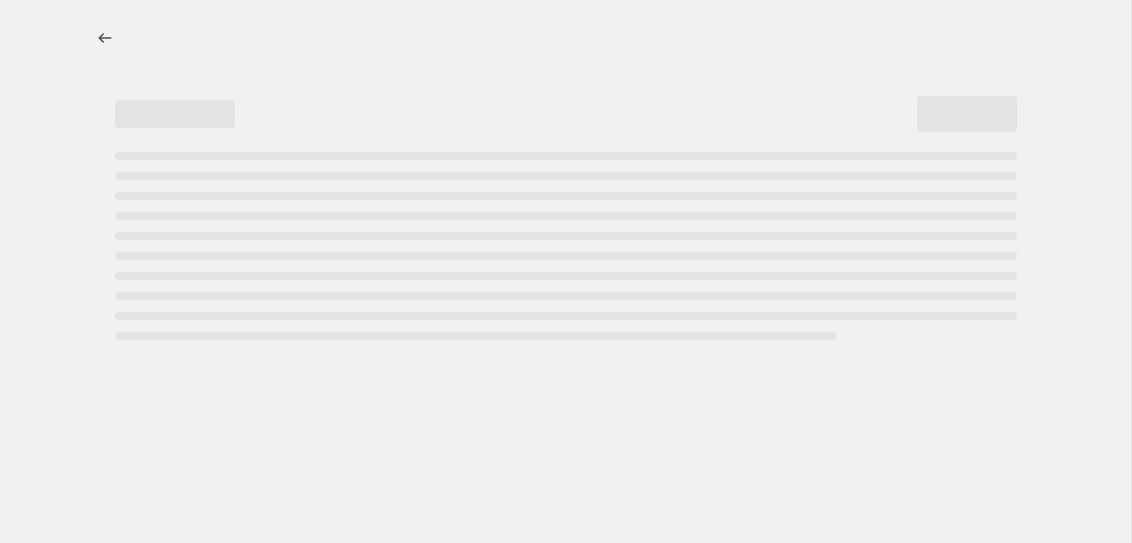 select on "percentage" 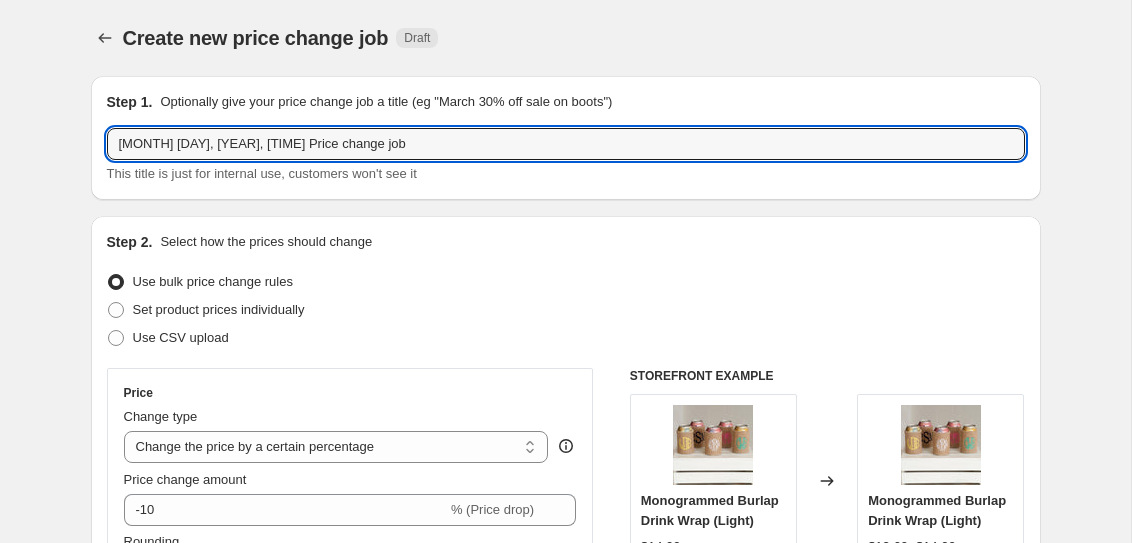 drag, startPoint x: 409, startPoint y: 144, endPoint x: 44, endPoint y: 138, distance: 365.04932 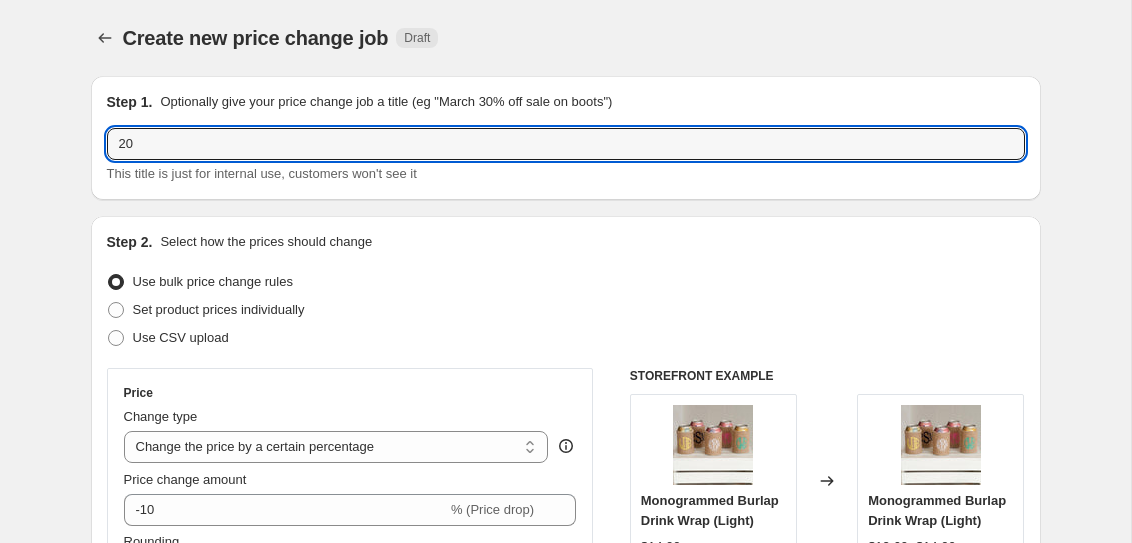 type on "2" 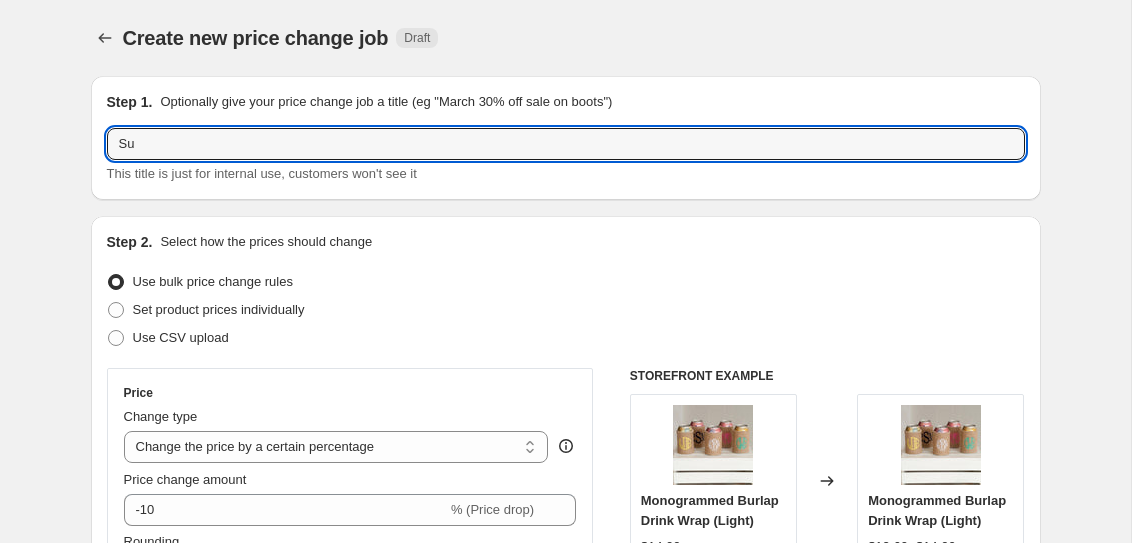 type on "S" 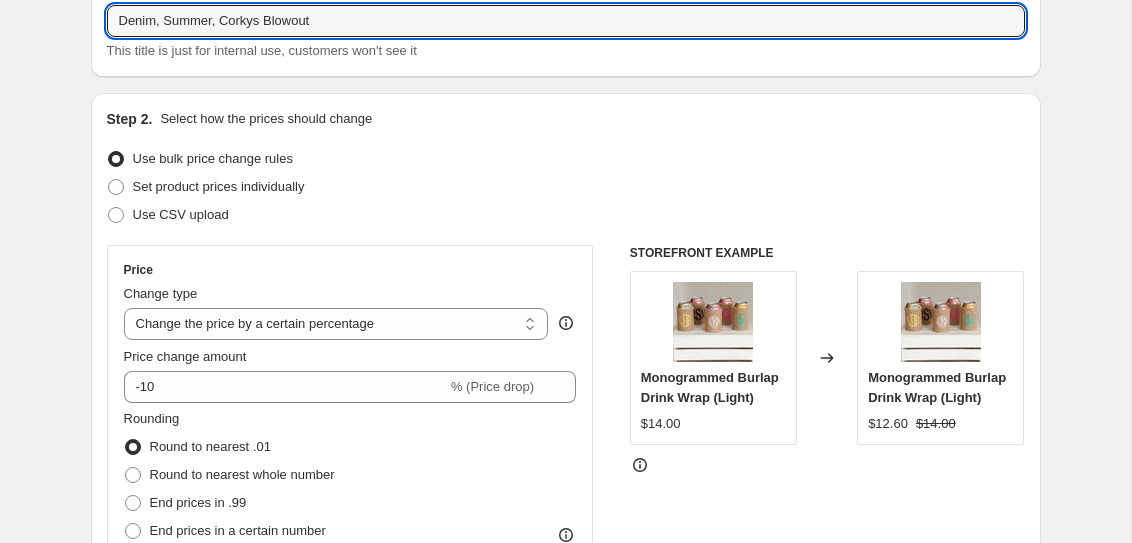 scroll, scrollTop: 236, scrollLeft: 0, axis: vertical 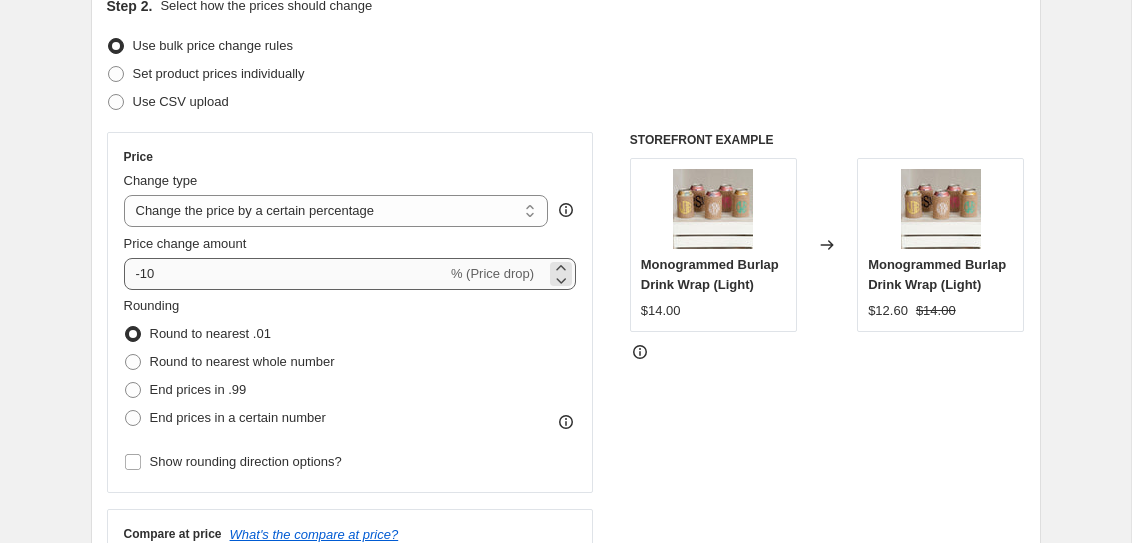 type on "Denim, Summer, Corkys Blowout" 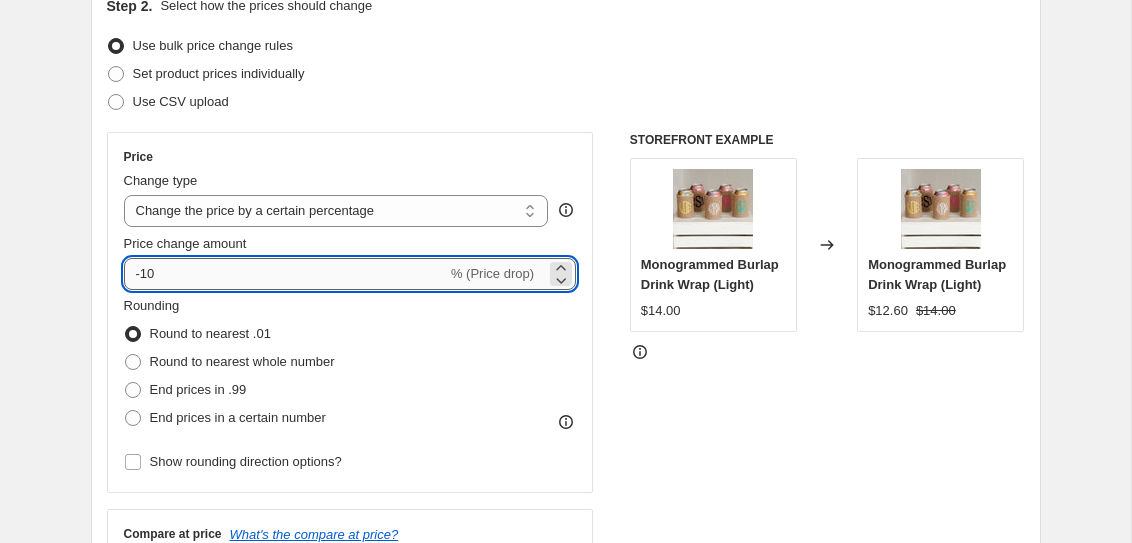 click on "-10" at bounding box center (285, 274) 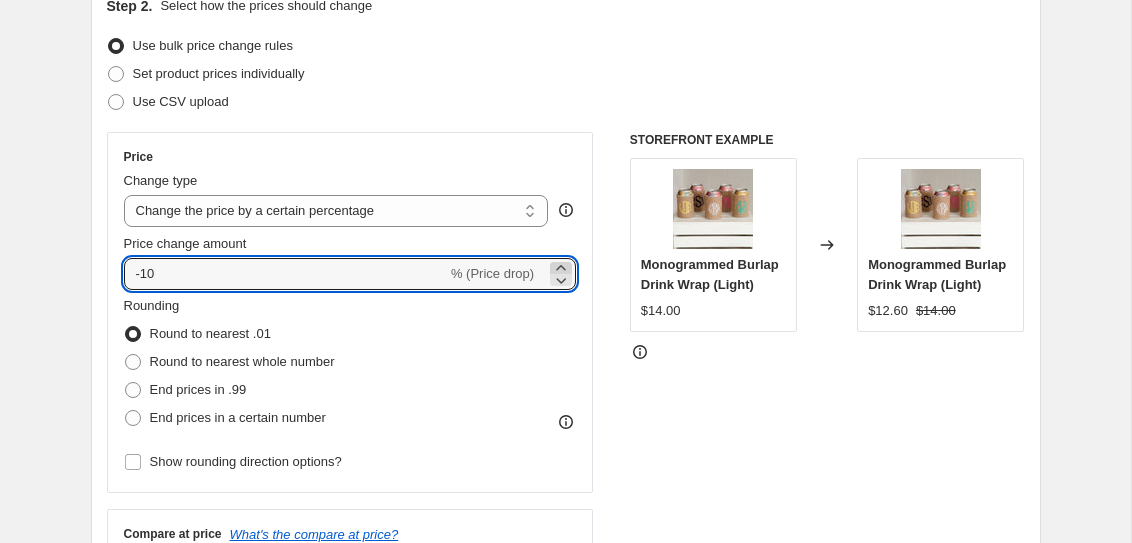 click 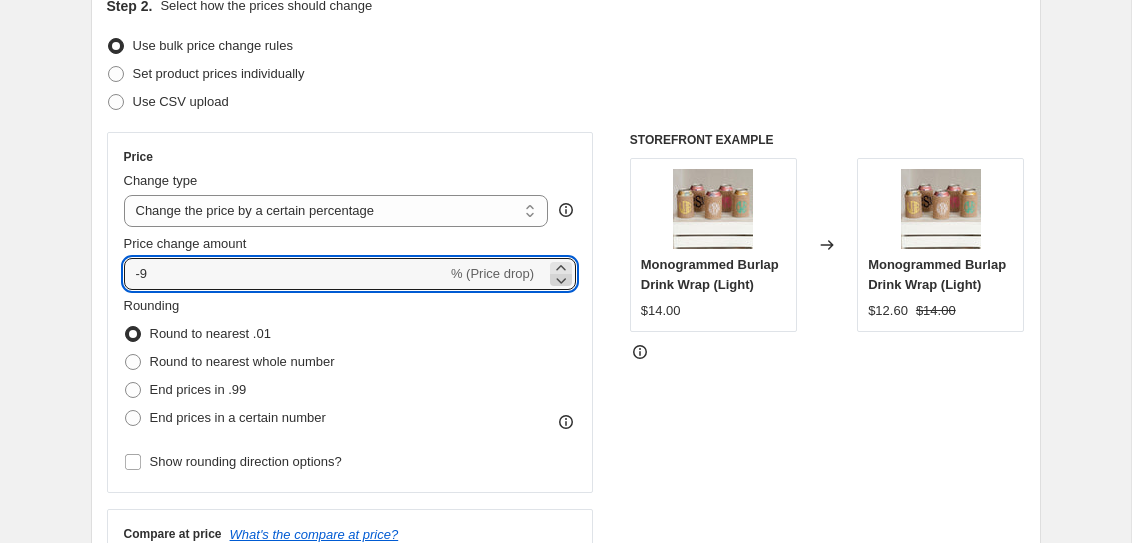 click 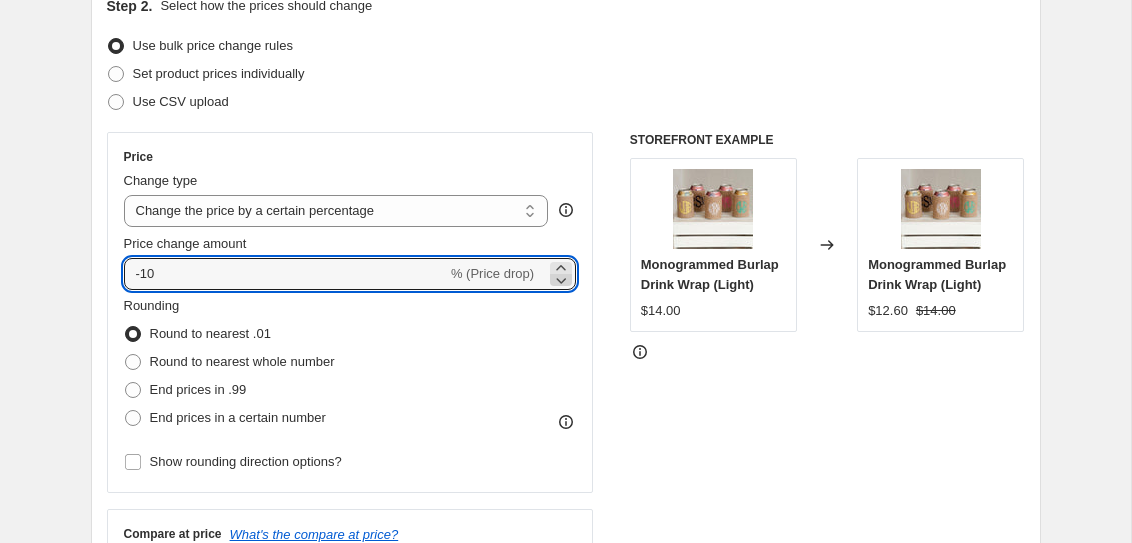 click 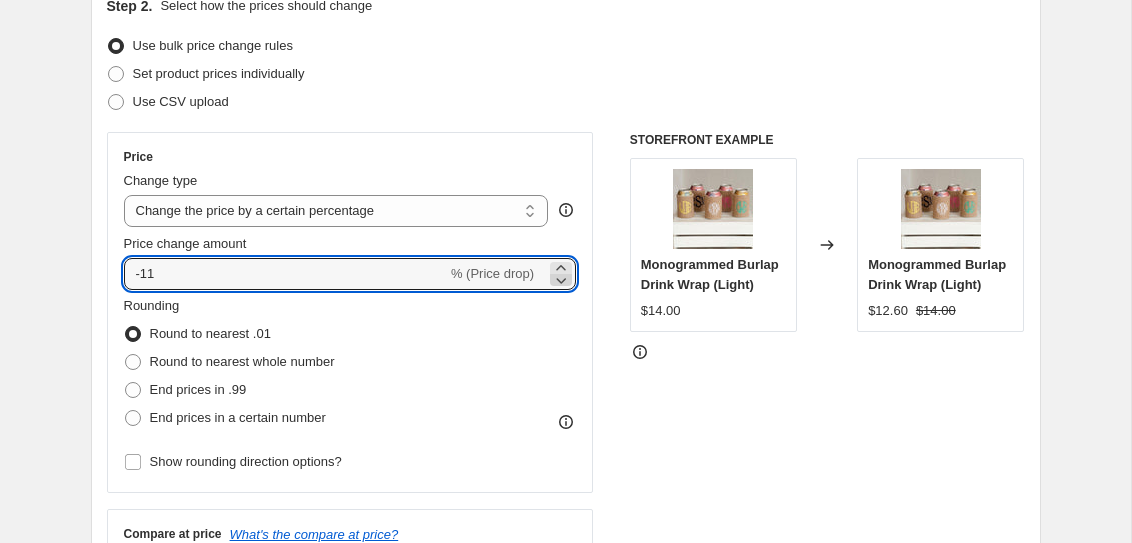 click 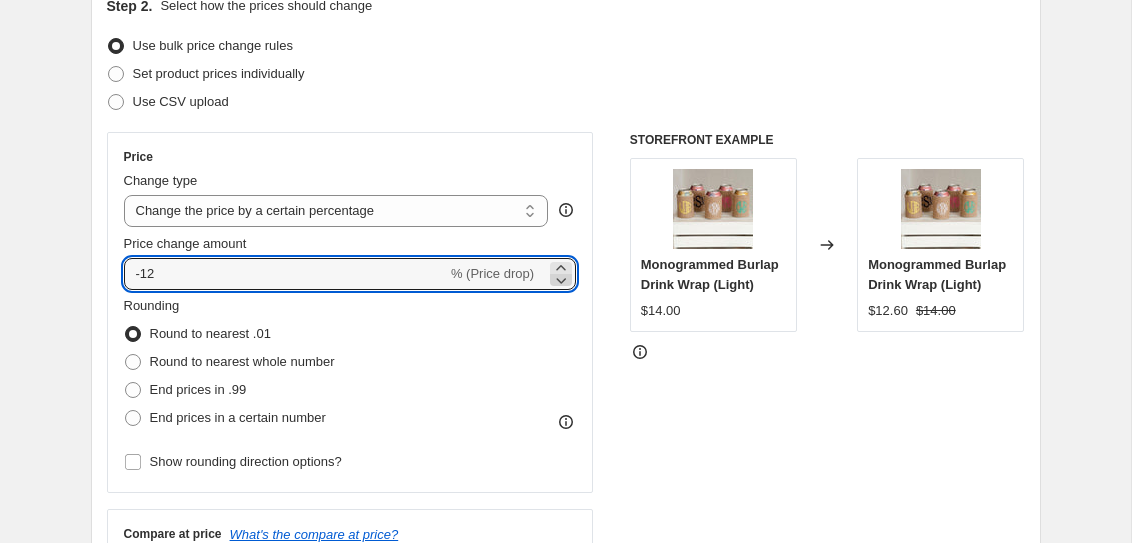 click 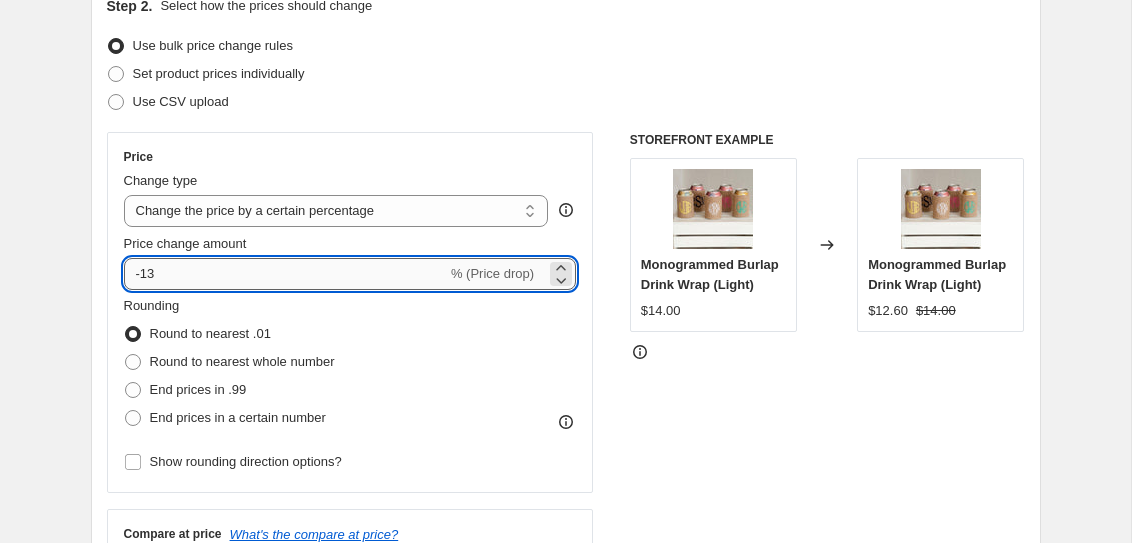 type on "-1" 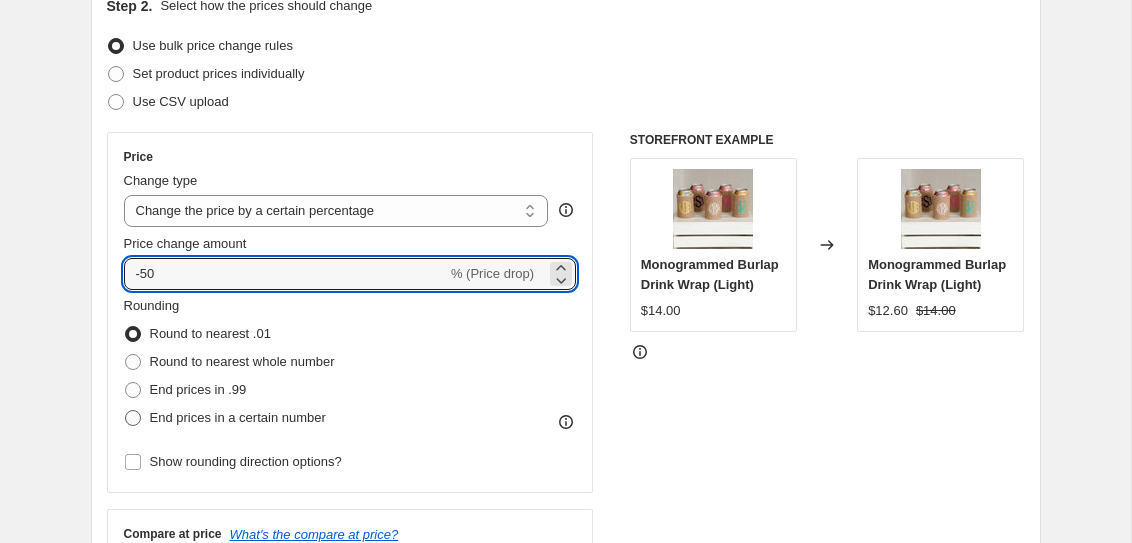 type on "-50" 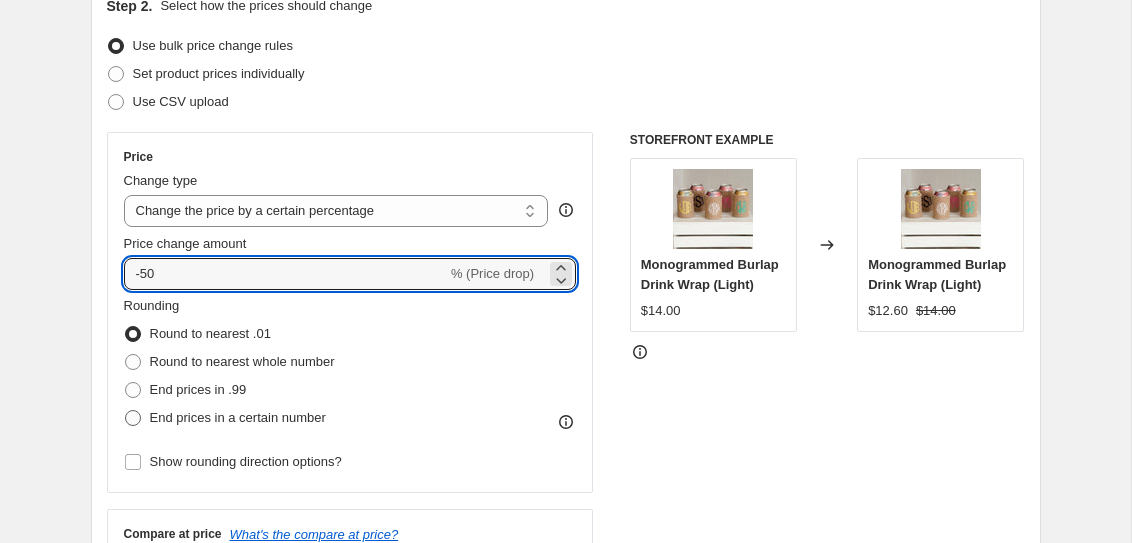 radio on "true" 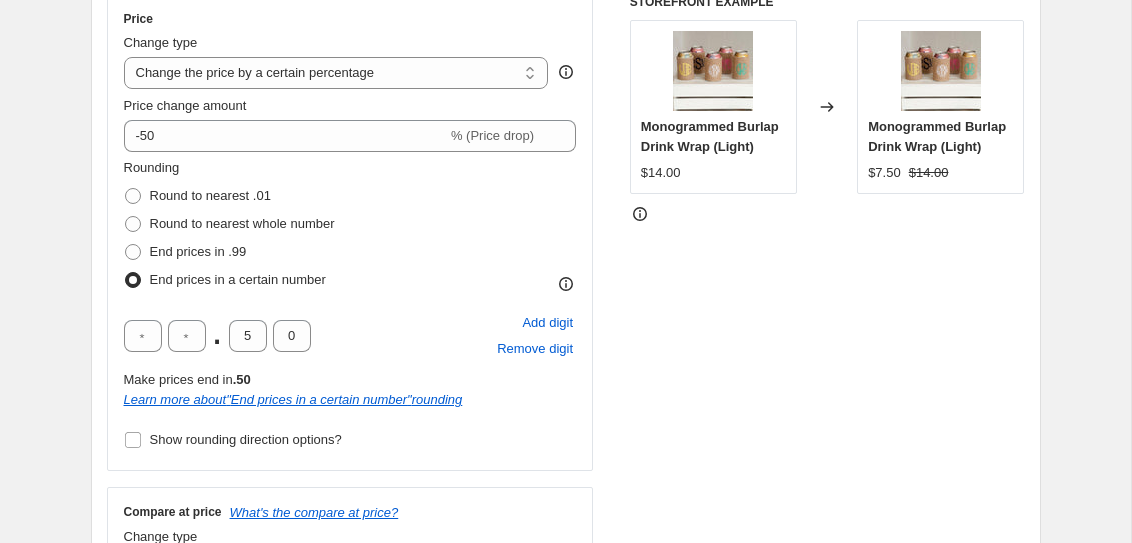 scroll, scrollTop: 371, scrollLeft: 0, axis: vertical 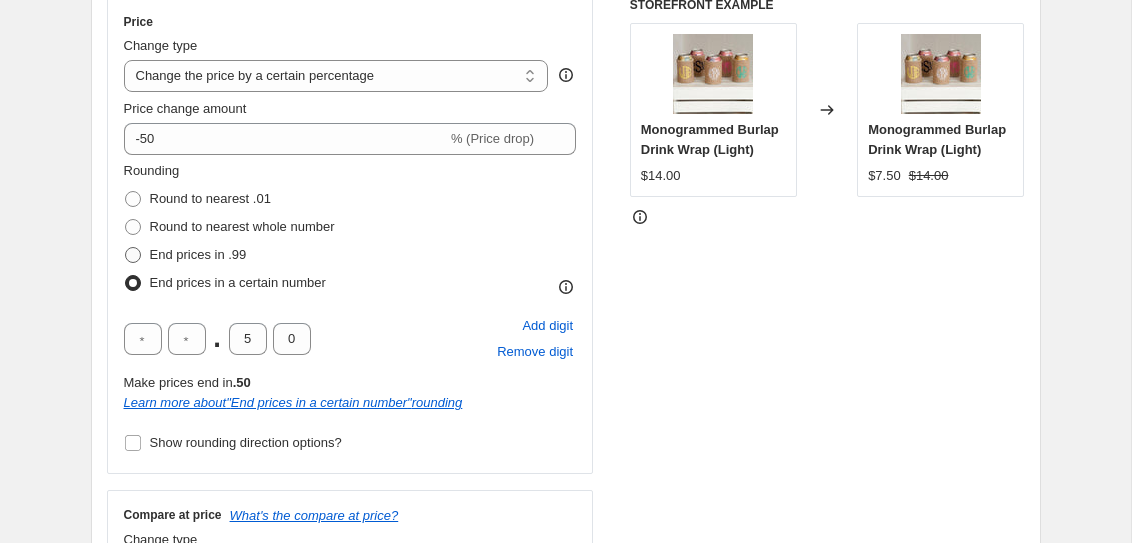 click on "End prices in .99" at bounding box center [198, 254] 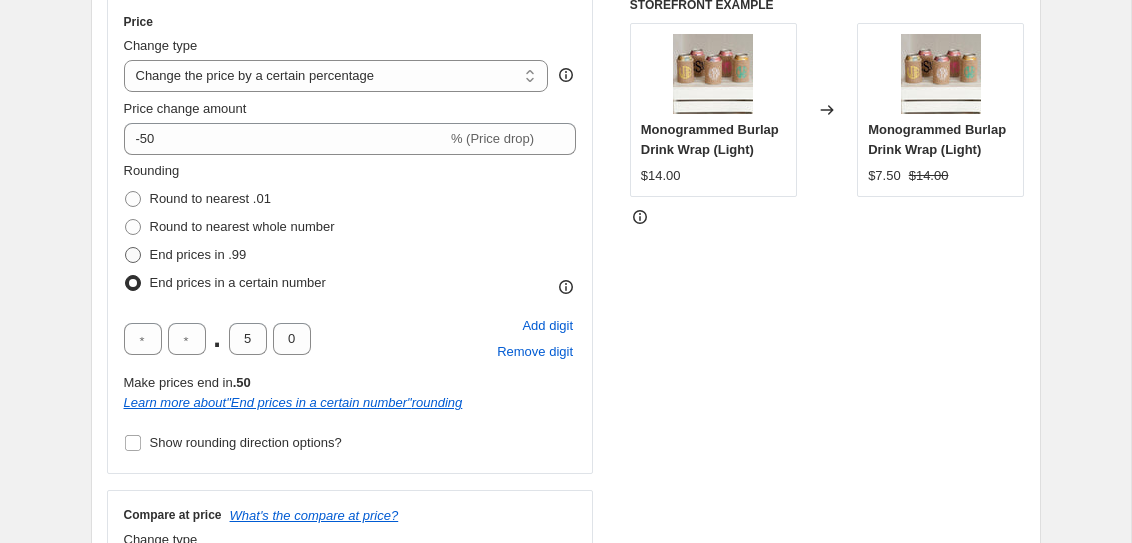 radio on "true" 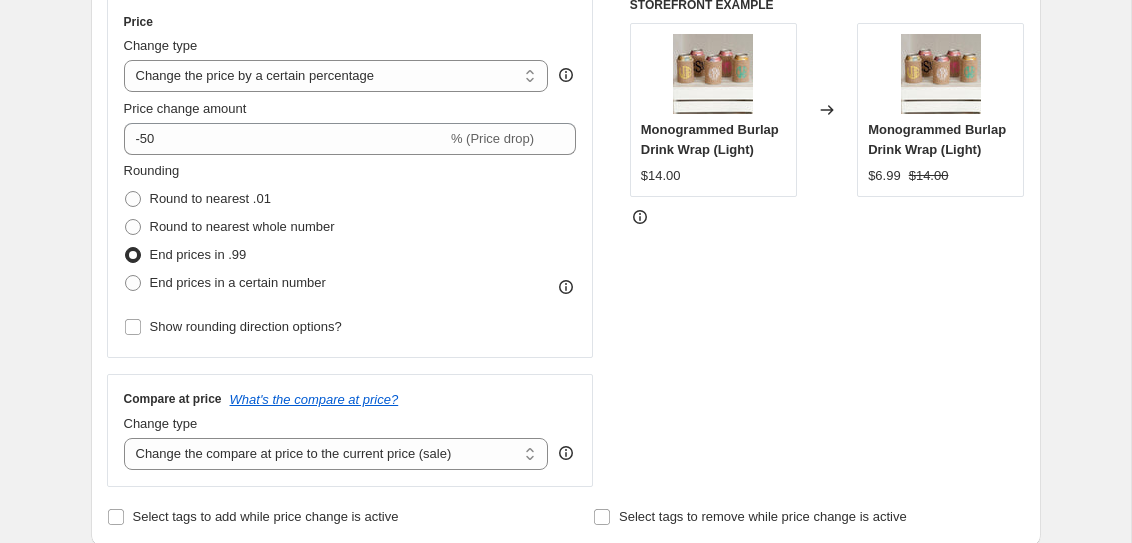scroll, scrollTop: 372, scrollLeft: 0, axis: vertical 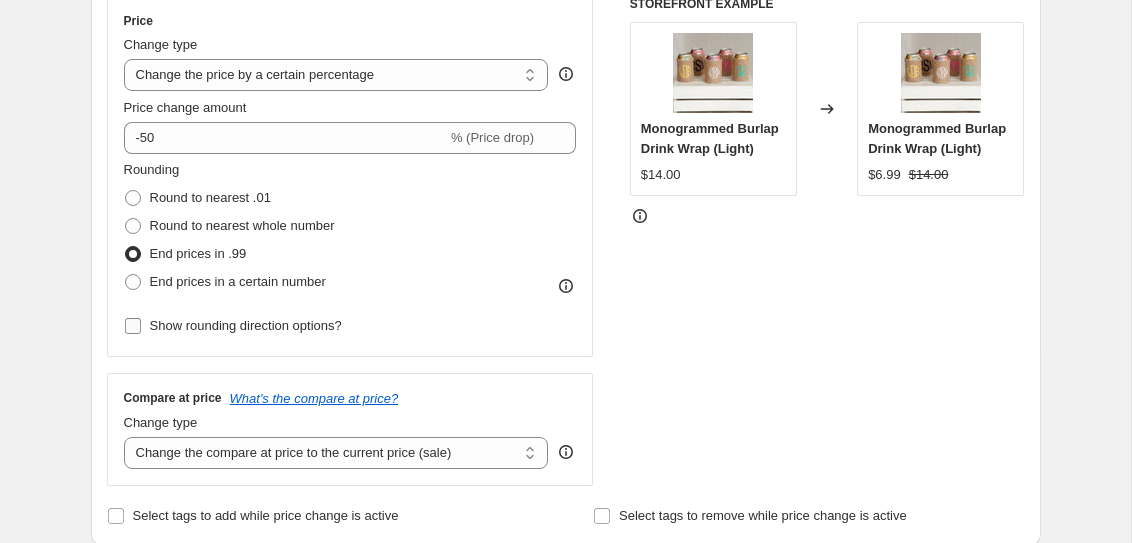 click on "Show rounding direction options?" at bounding box center (246, 325) 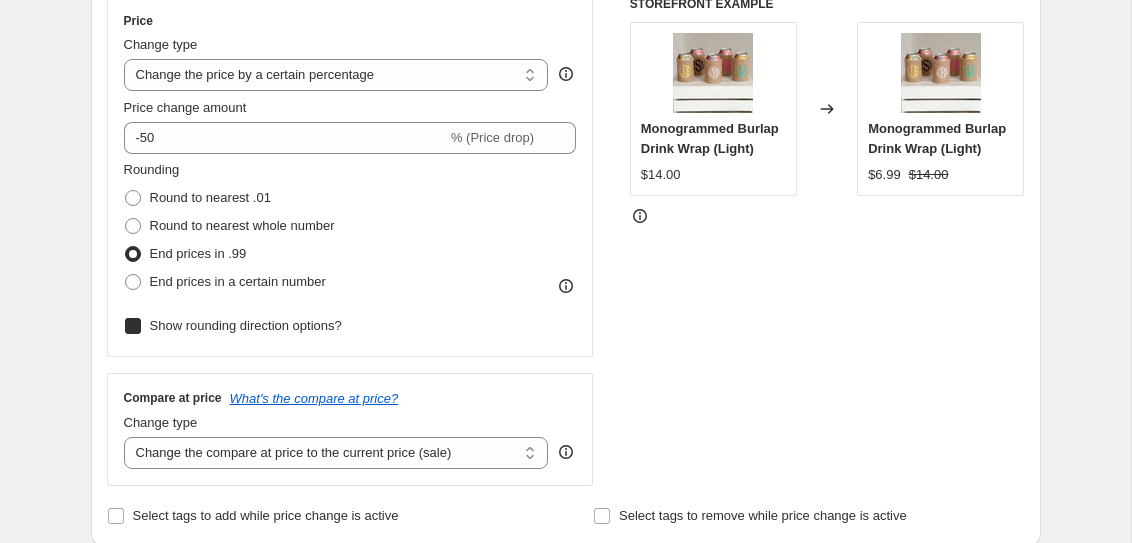 checkbox on "true" 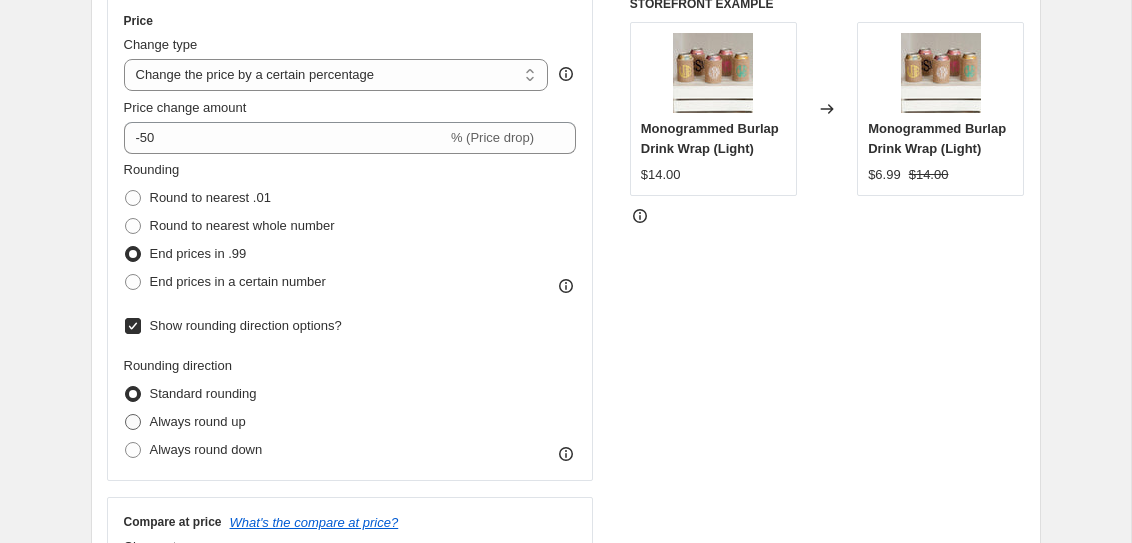 click on "Always round up" at bounding box center [198, 421] 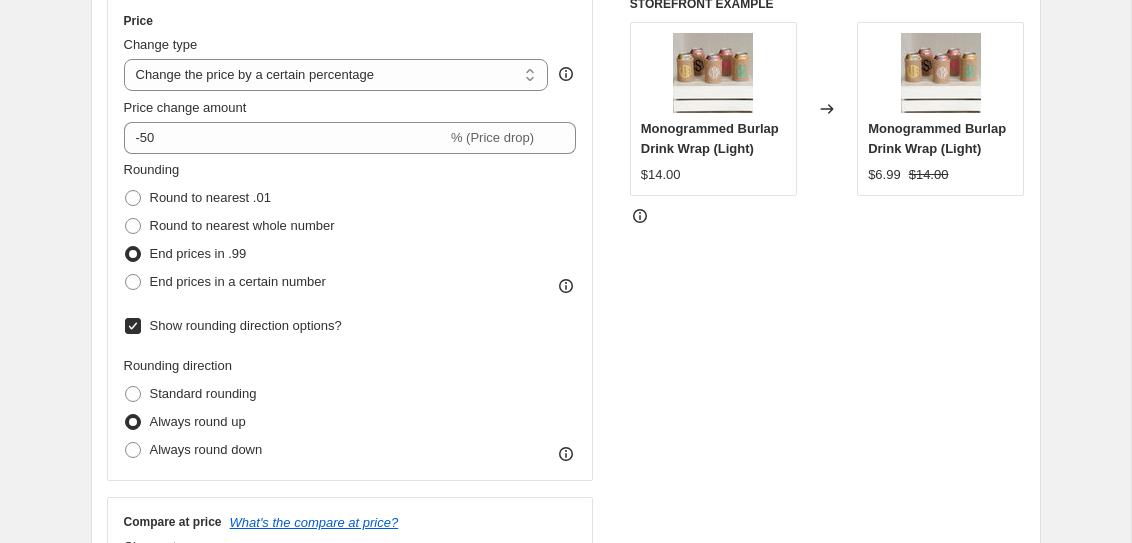 click 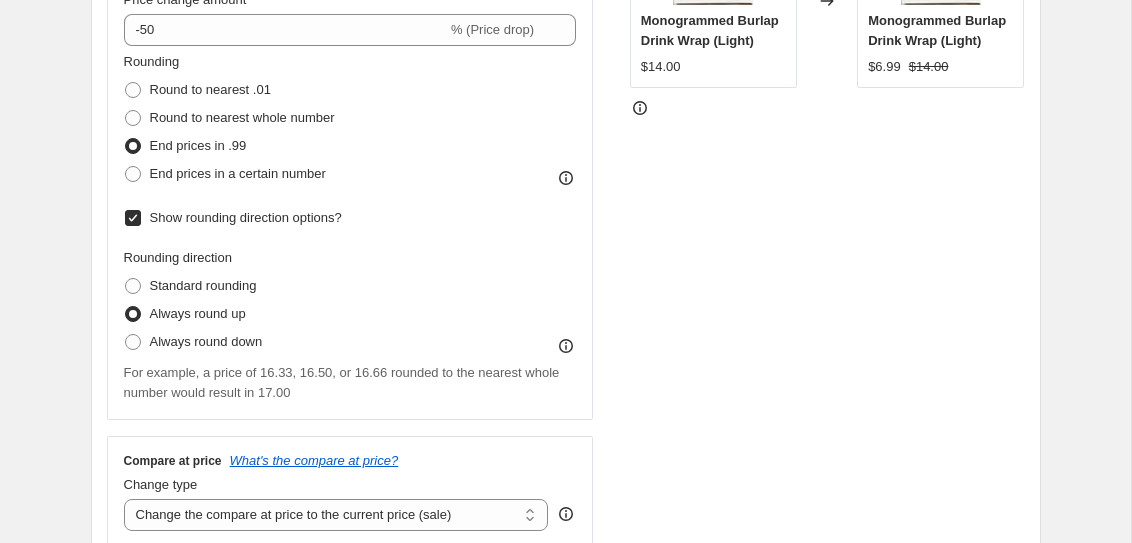 scroll, scrollTop: 482, scrollLeft: 0, axis: vertical 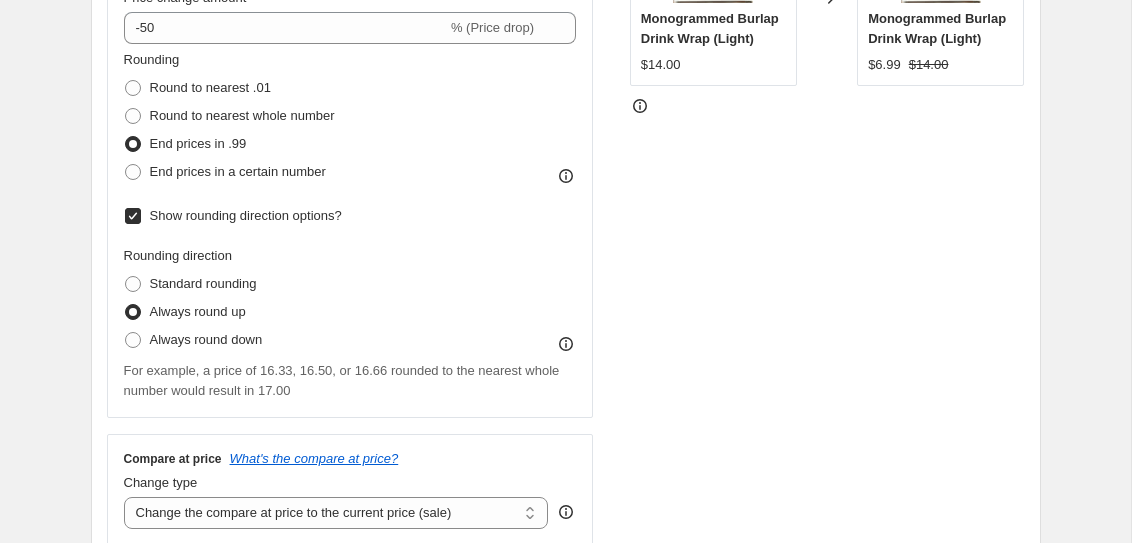 click 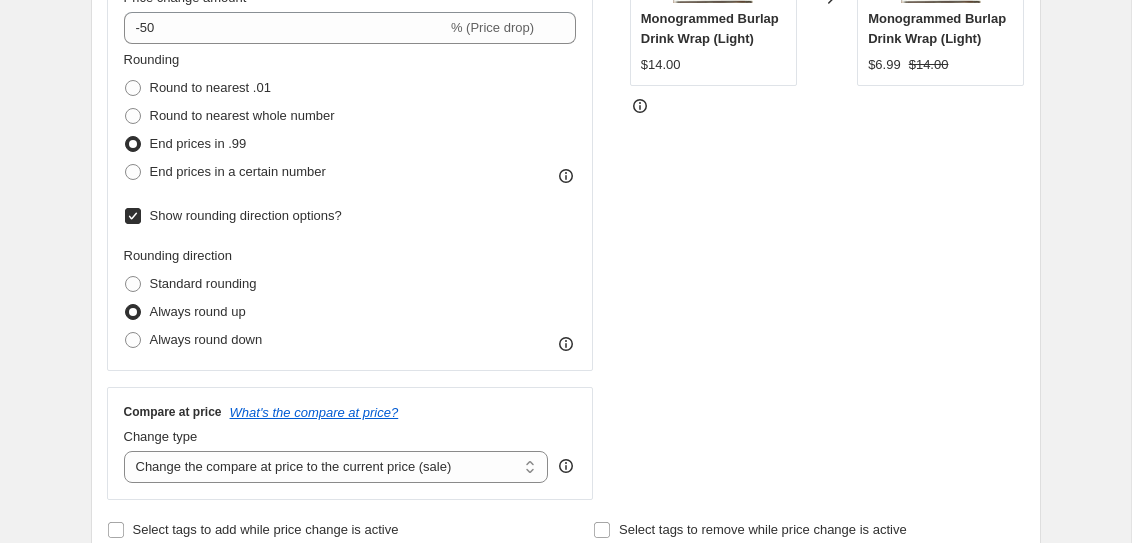click 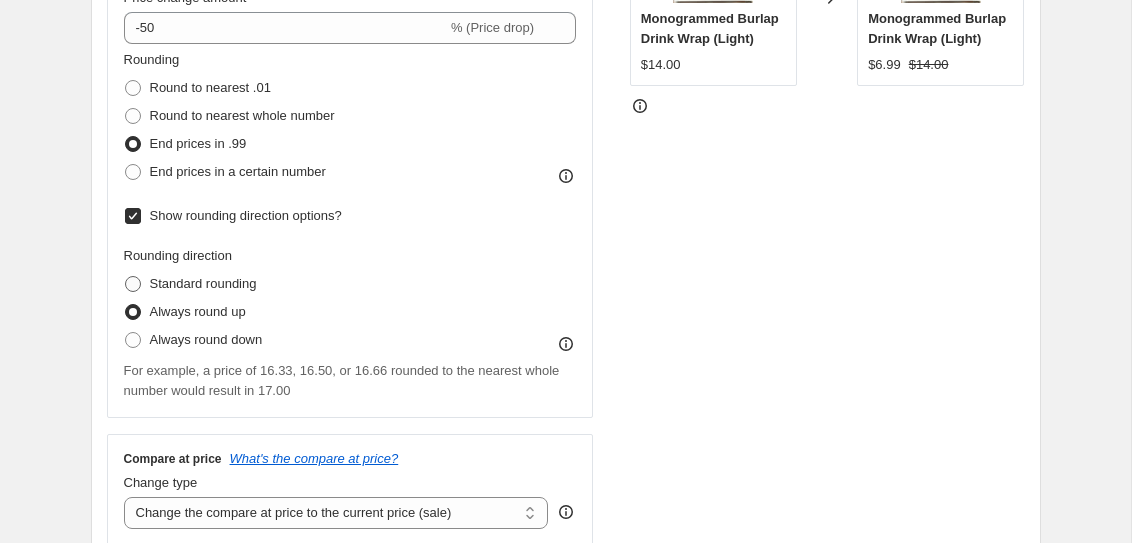 click on "Standard rounding" at bounding box center [190, 284] 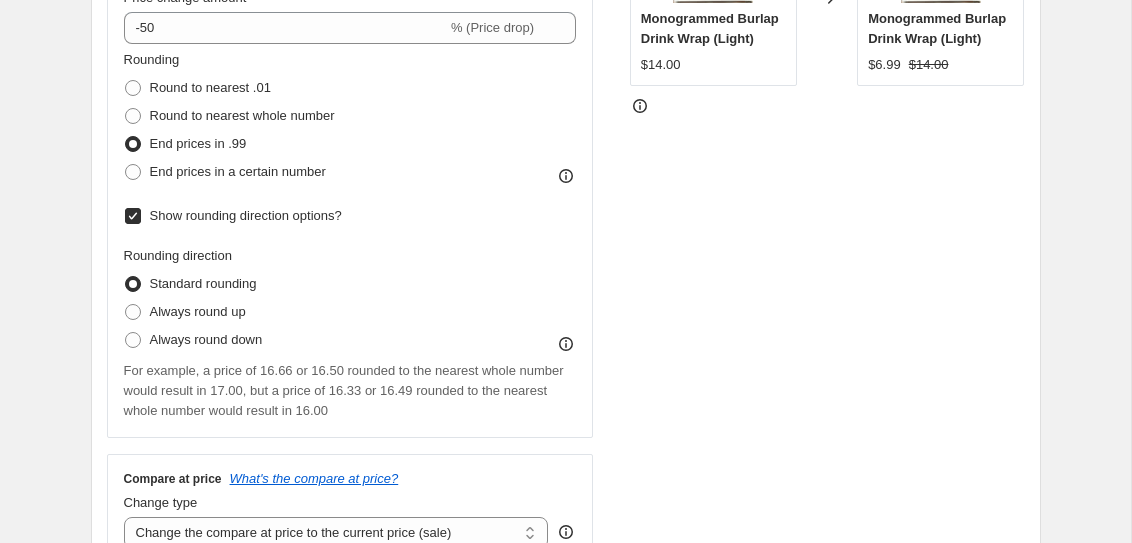 click on "Show rounding direction options?" at bounding box center (246, 215) 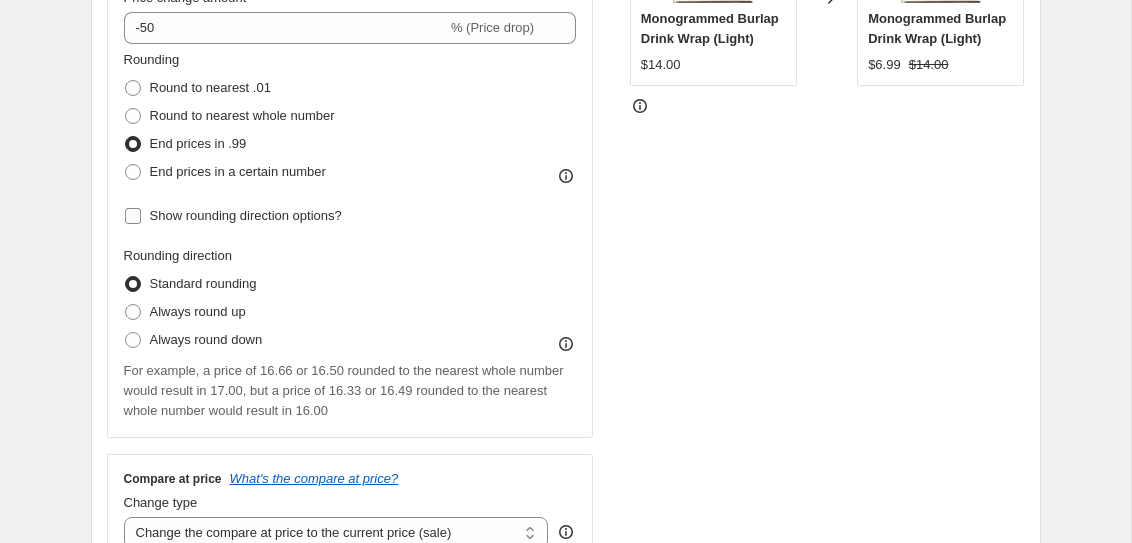 checkbox on "false" 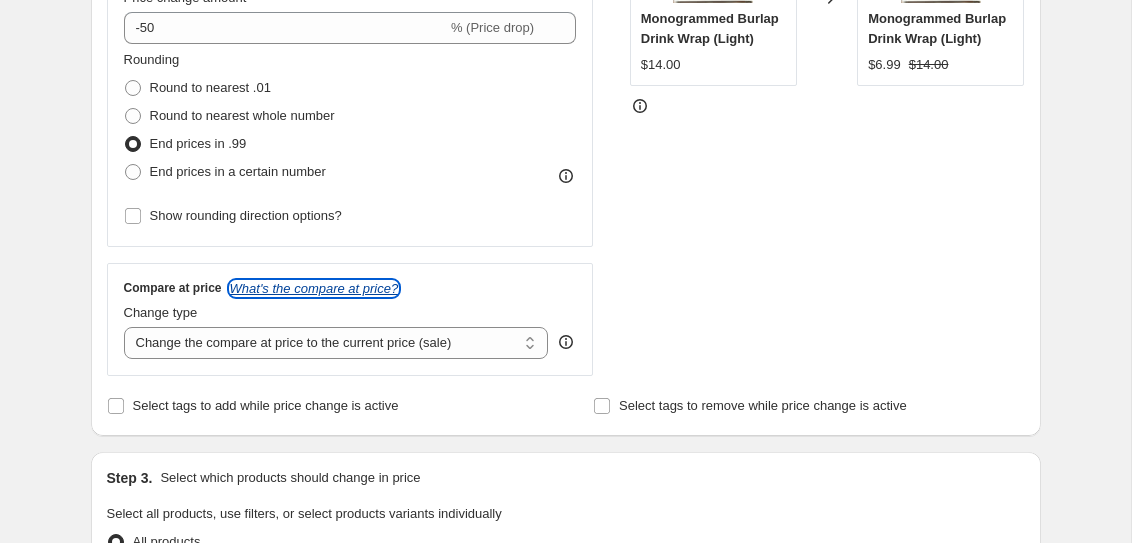 click on "What's the compare at price?" at bounding box center (314, 288) 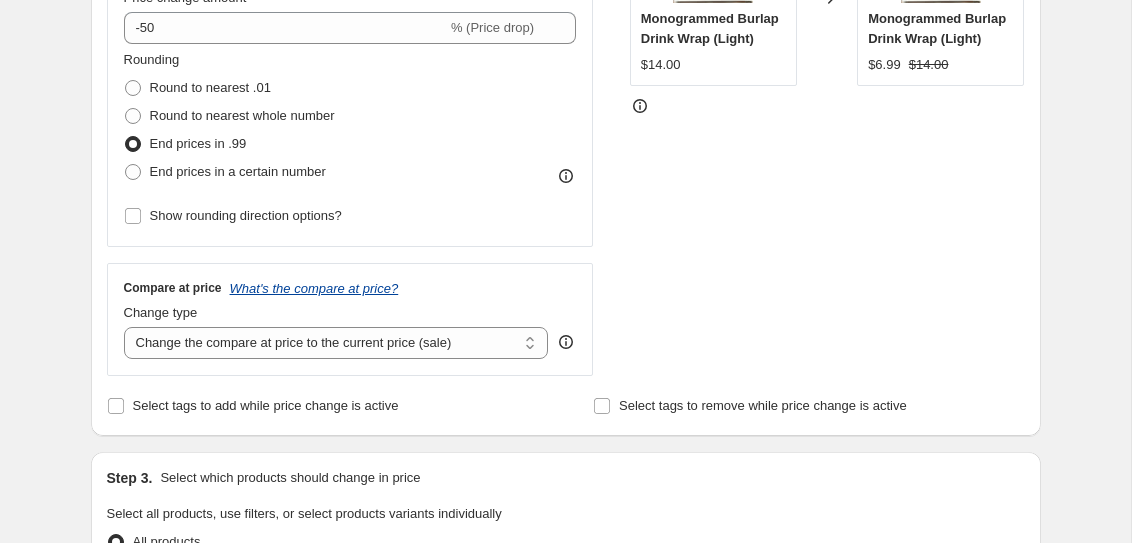 scroll, scrollTop: 482, scrollLeft: 0, axis: vertical 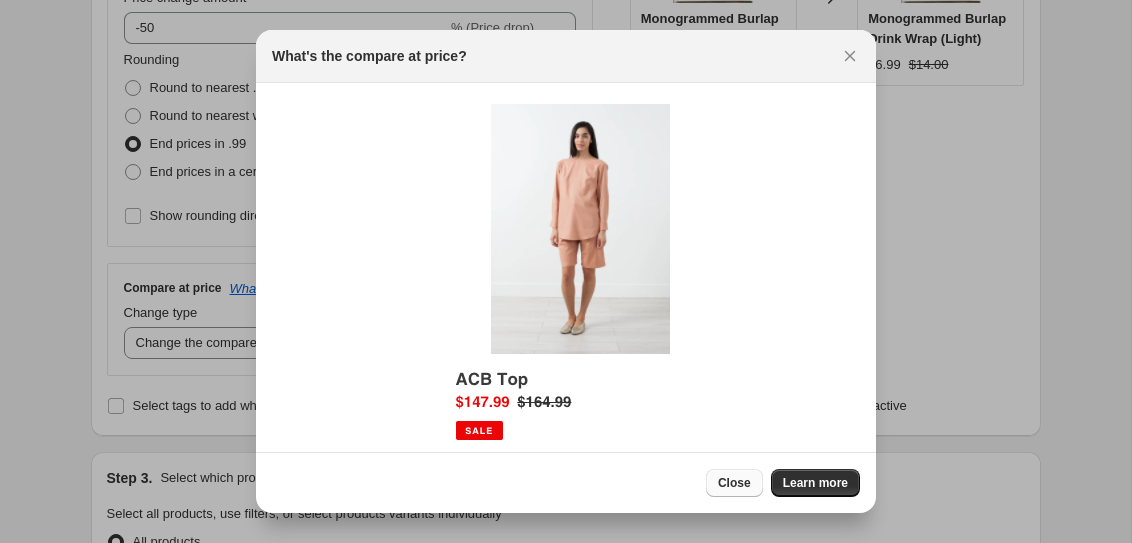 click on "Close" at bounding box center (734, 483) 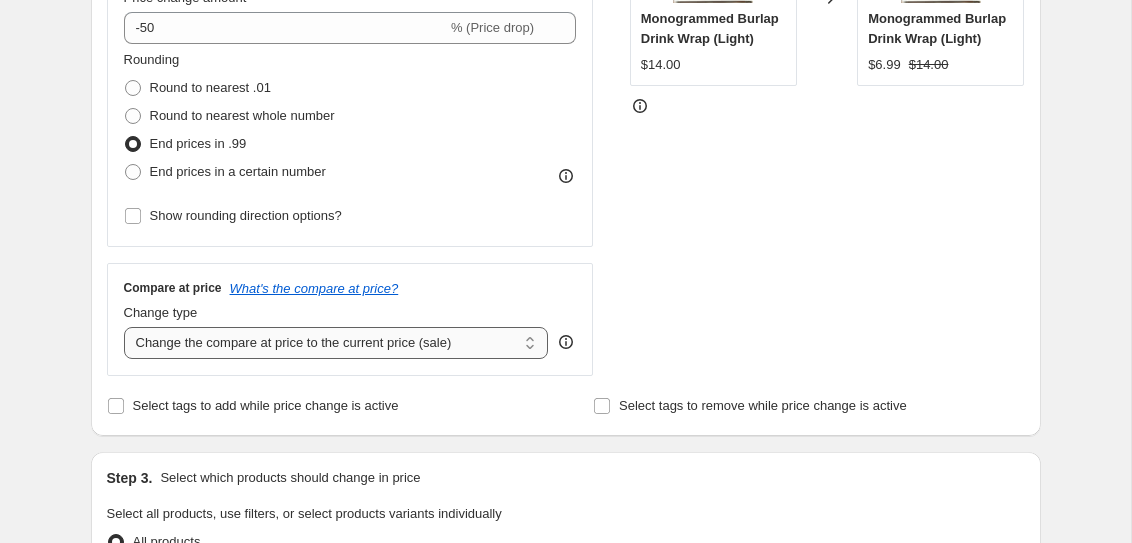 click on "Change the compare at price to the current price (sale) Change the compare at price to a certain amount Change the compare at price by a certain amount Change the compare at price by a certain percentage Change the compare at price by a certain amount relative to the actual price Change the compare at price by a certain percentage relative to the actual price Don't change the compare at price Remove the compare at price" at bounding box center [336, 343] 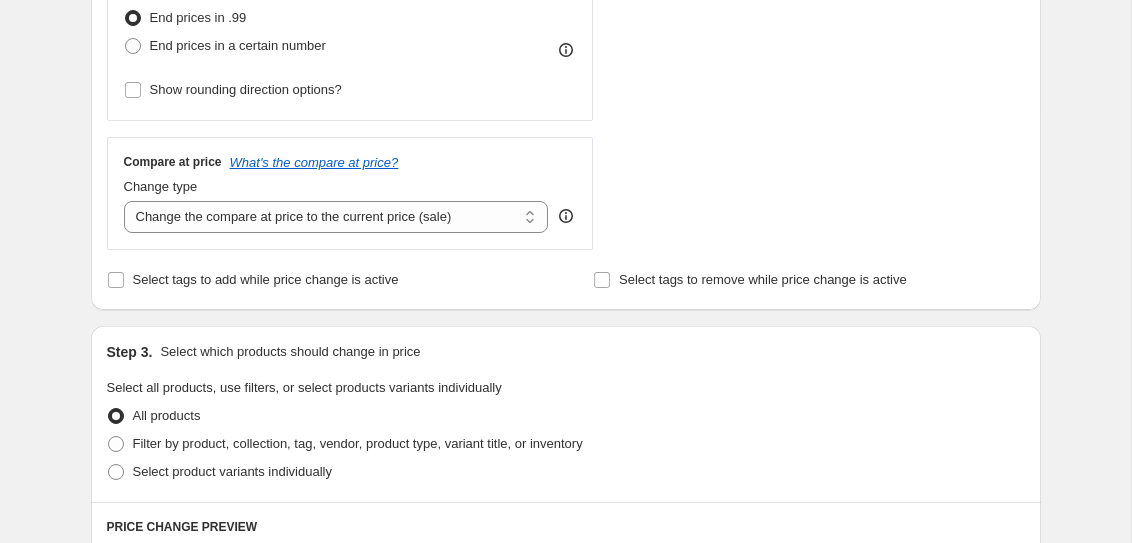 scroll, scrollTop: 609, scrollLeft: 0, axis: vertical 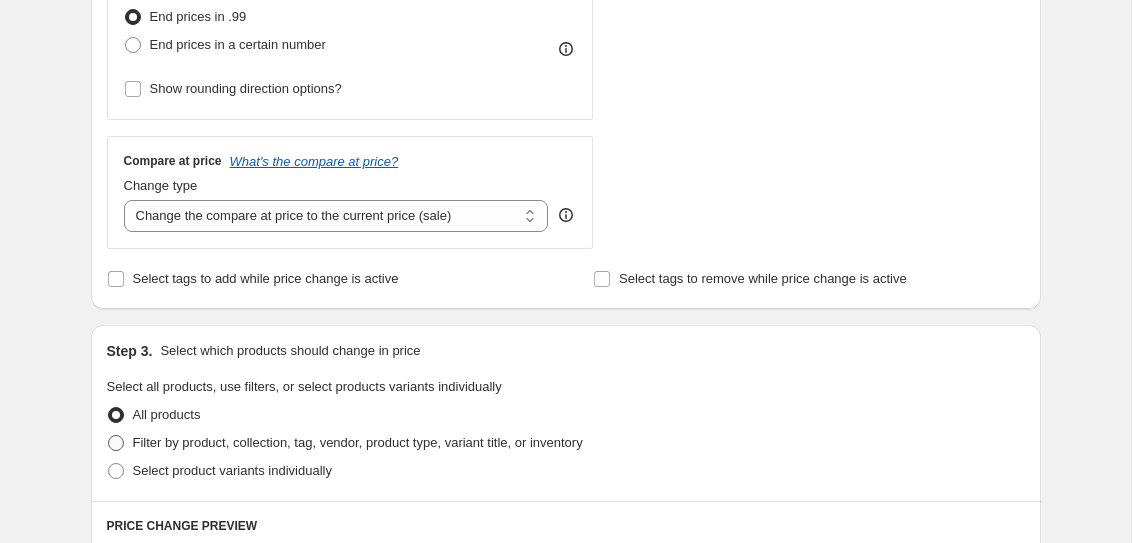 click on "Filter by product, collection, tag, vendor, product type, variant title, or inventory" at bounding box center (358, 442) 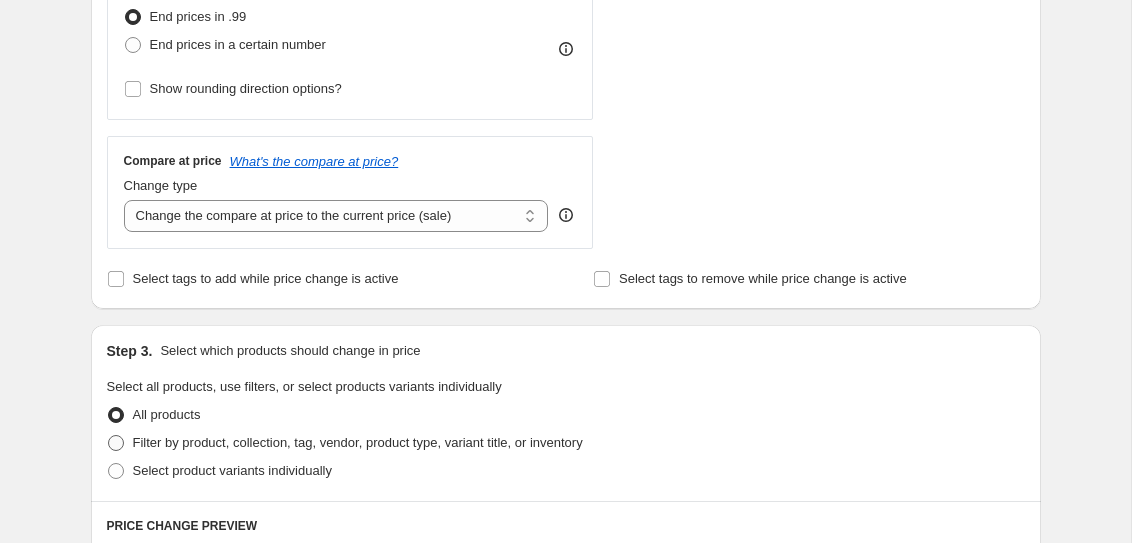 radio on "true" 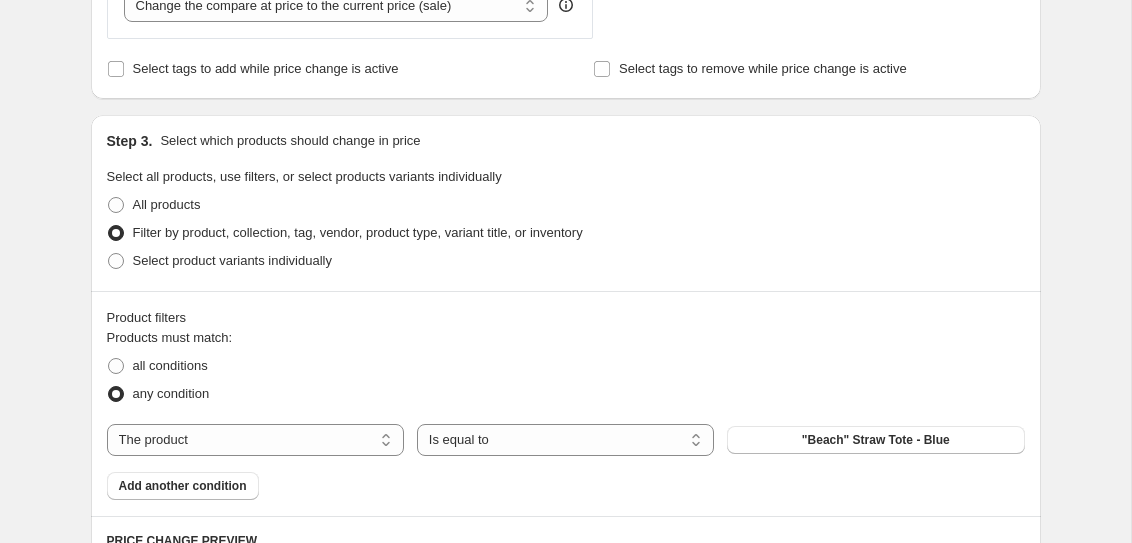 scroll, scrollTop: 922, scrollLeft: 0, axis: vertical 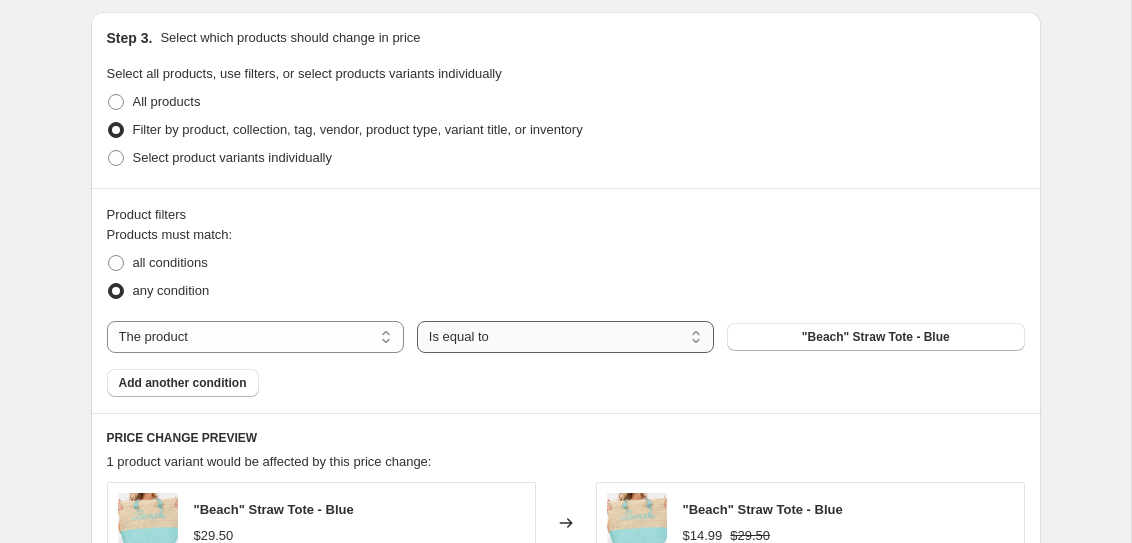 click on "Is equal to Is not equal to" at bounding box center (565, 337) 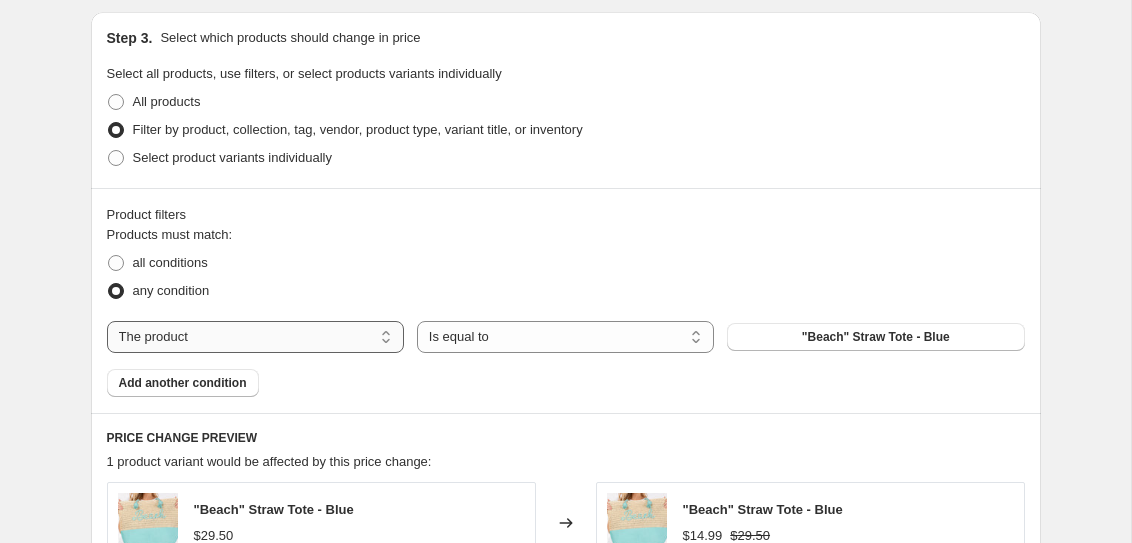 click on "The product The product's collection The product's tag The product's vendor The product's type The product's status The variant's title Inventory quantity" at bounding box center [255, 337] 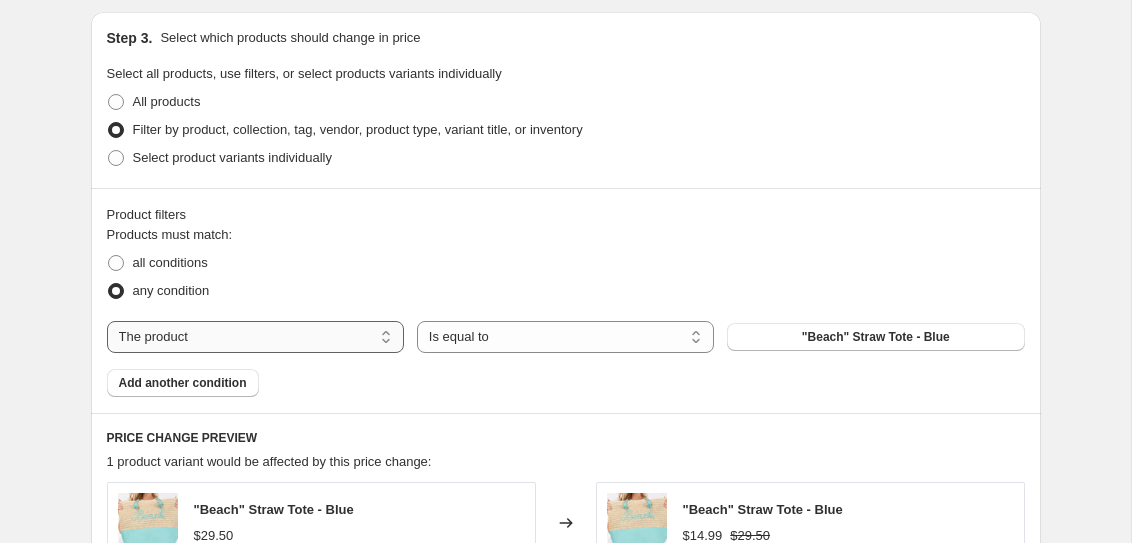select on "collection" 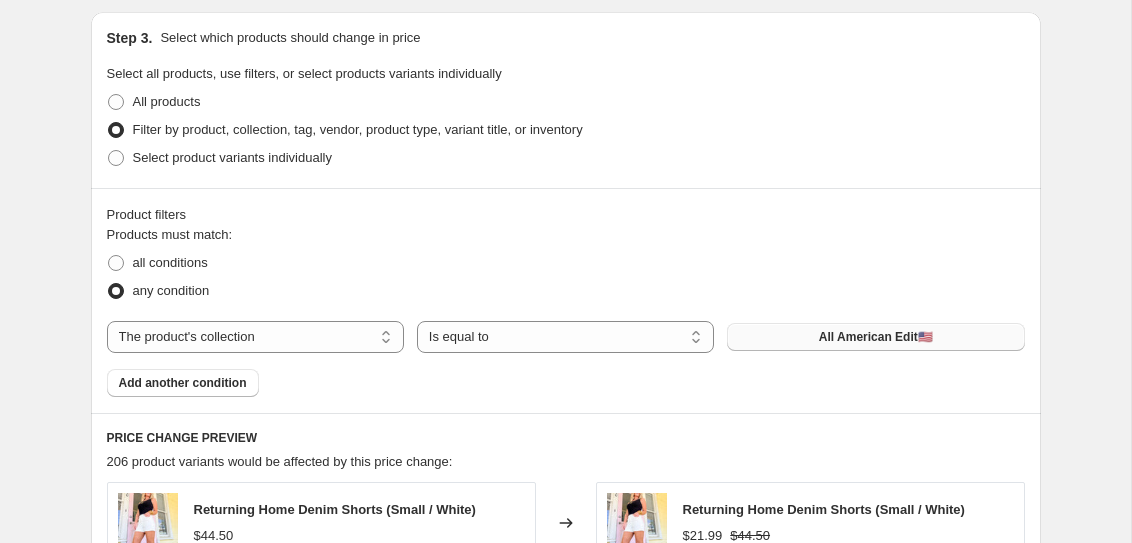 click on "All American Edit🇺🇲" at bounding box center [875, 337] 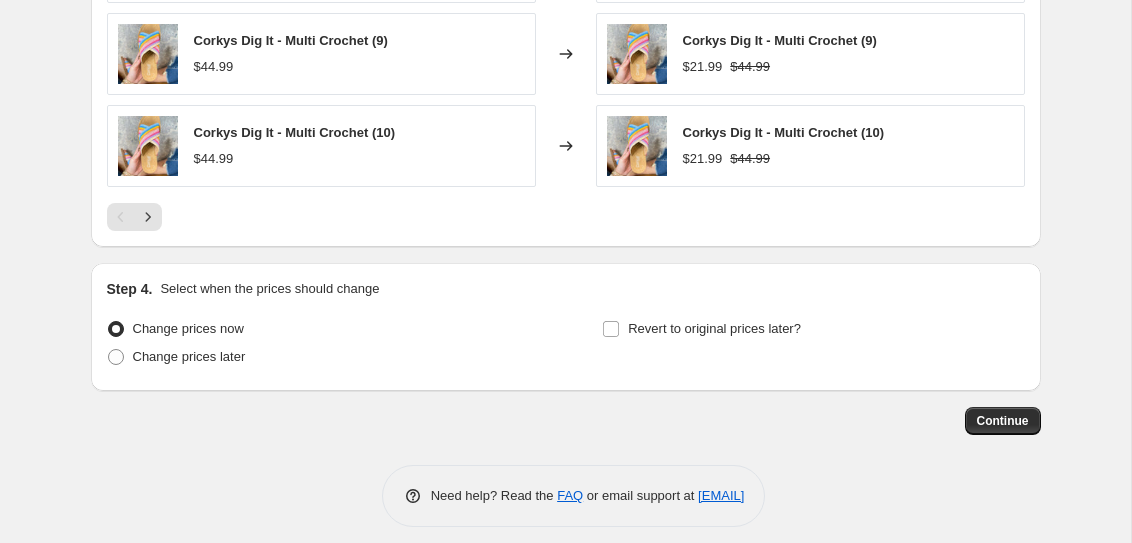 scroll, scrollTop: 1681, scrollLeft: 0, axis: vertical 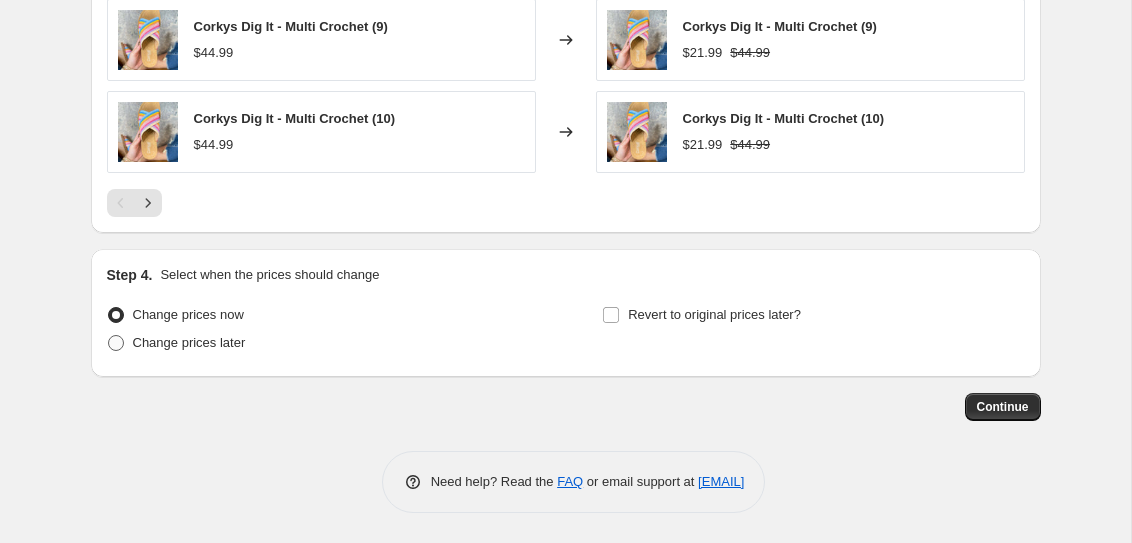 click on "Change prices later" at bounding box center (189, 342) 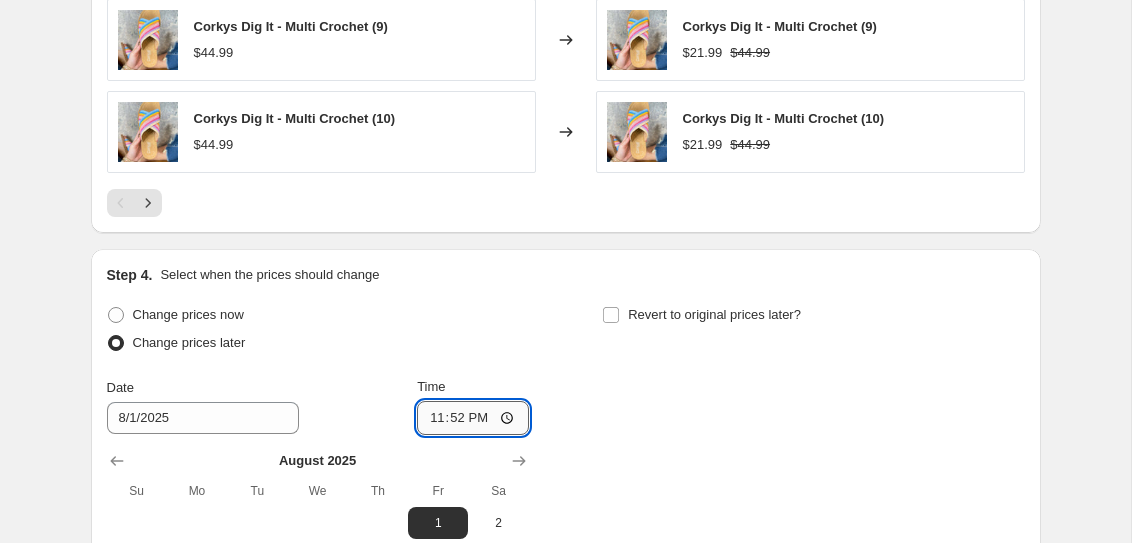 click on "23:52" at bounding box center [473, 418] 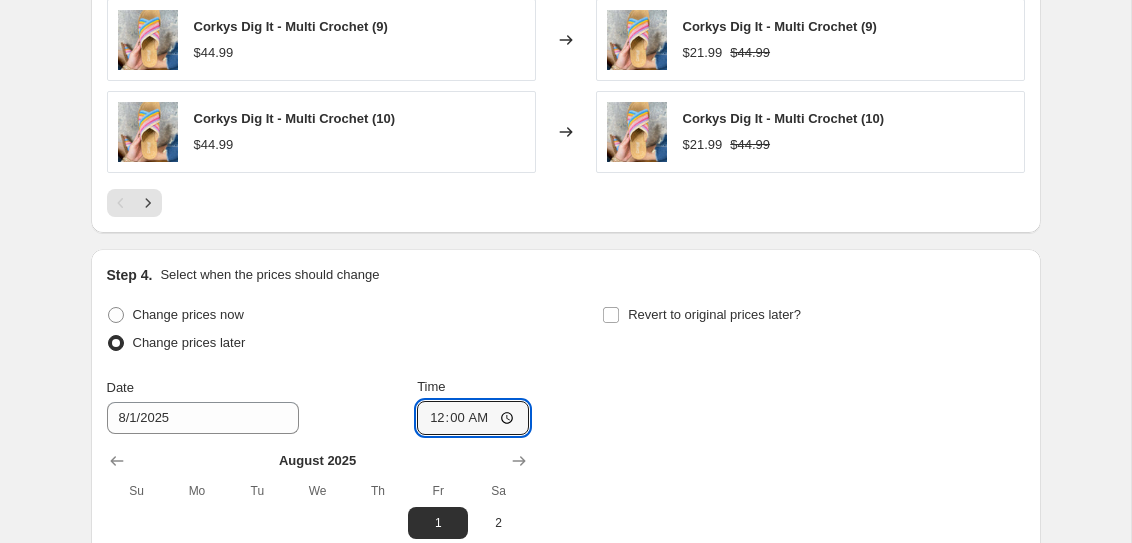 type on "00:00" 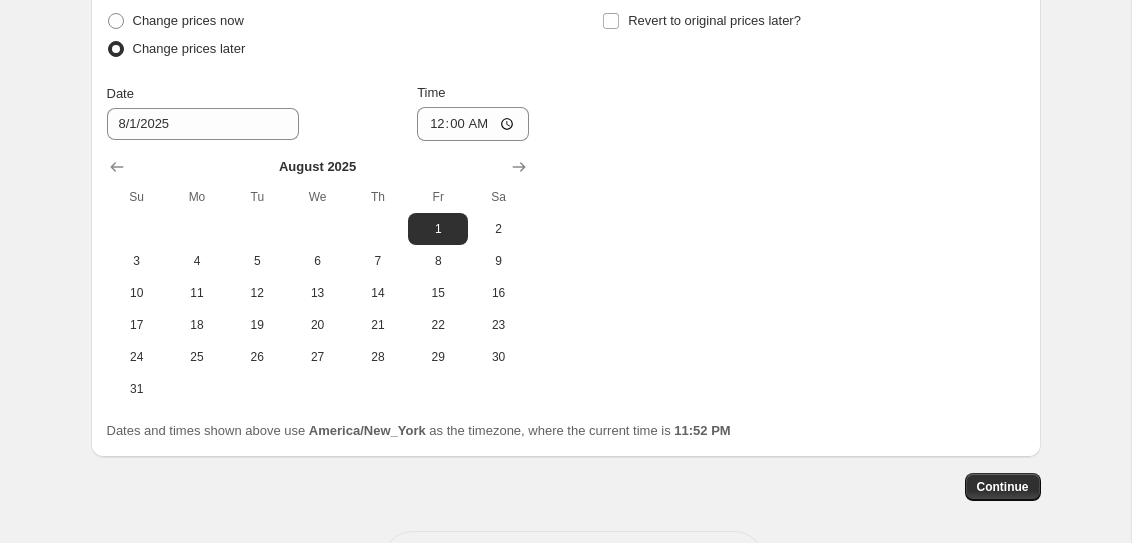 scroll, scrollTop: 1976, scrollLeft: 0, axis: vertical 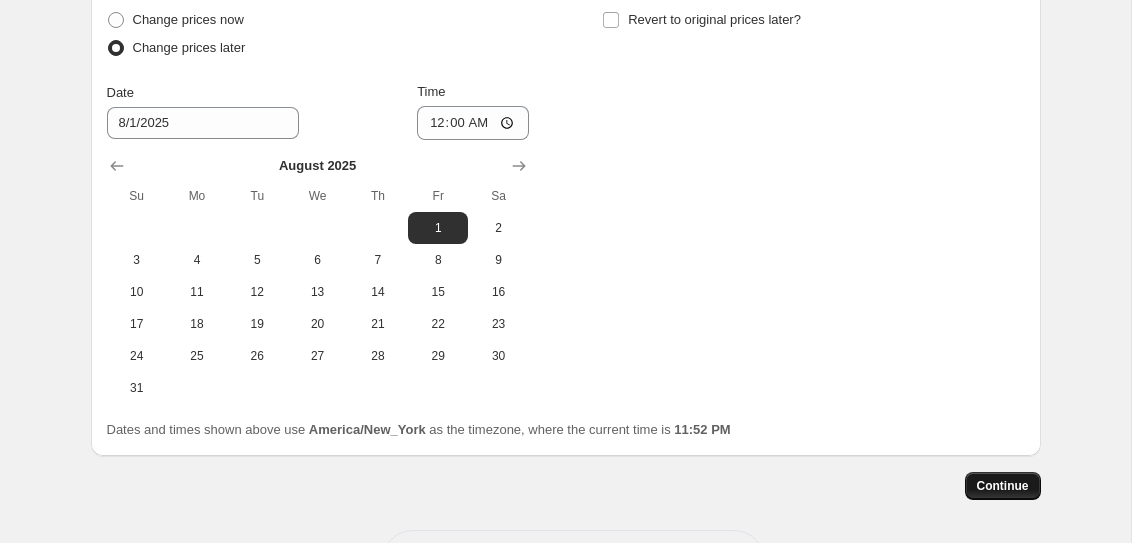 click on "Continue" at bounding box center (1003, 486) 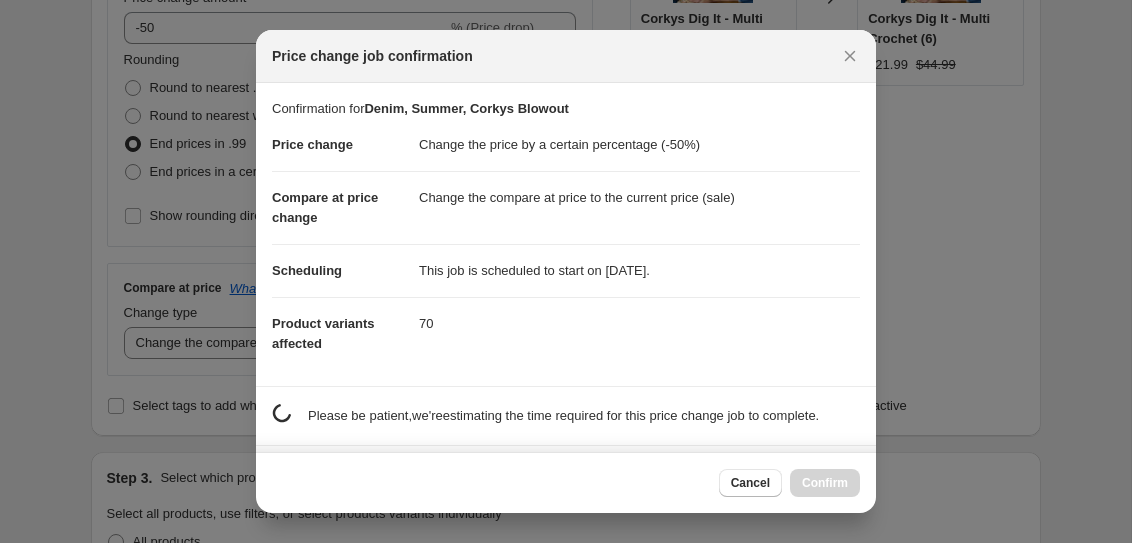 scroll, scrollTop: 0, scrollLeft: 0, axis: both 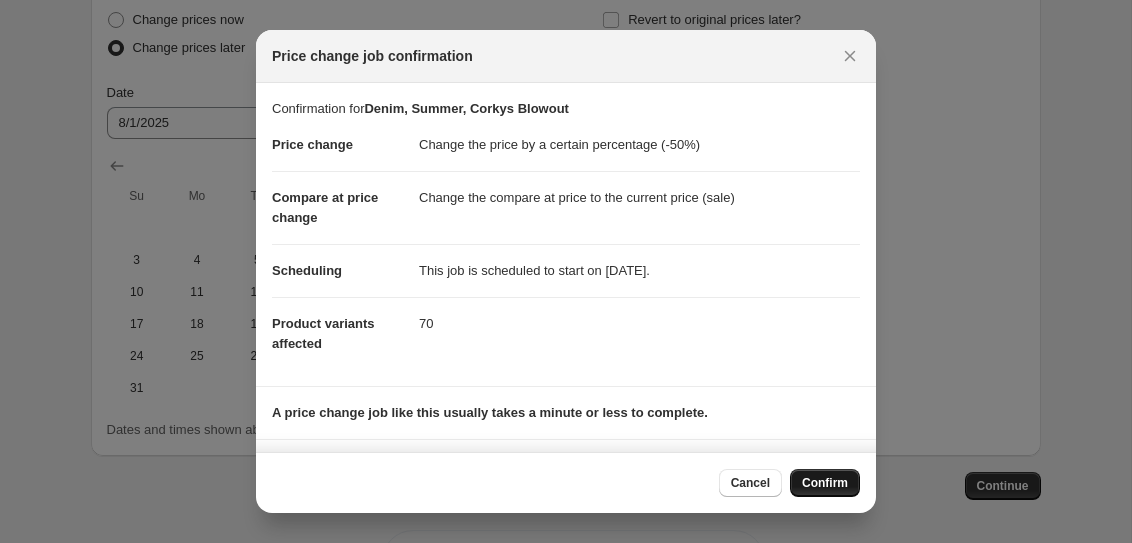 click on "Confirm" at bounding box center (825, 483) 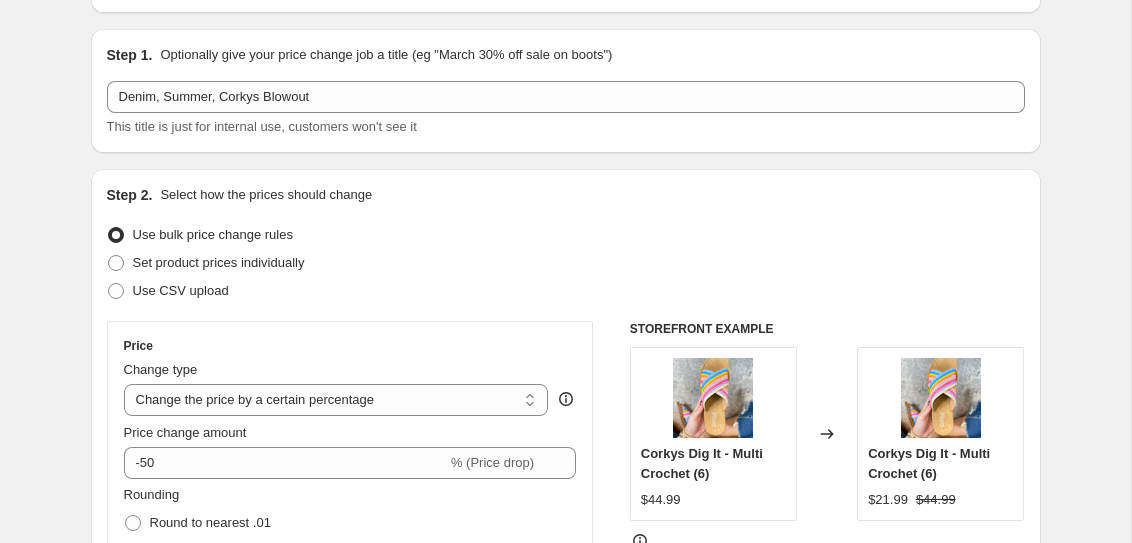 scroll, scrollTop: 0, scrollLeft: 0, axis: both 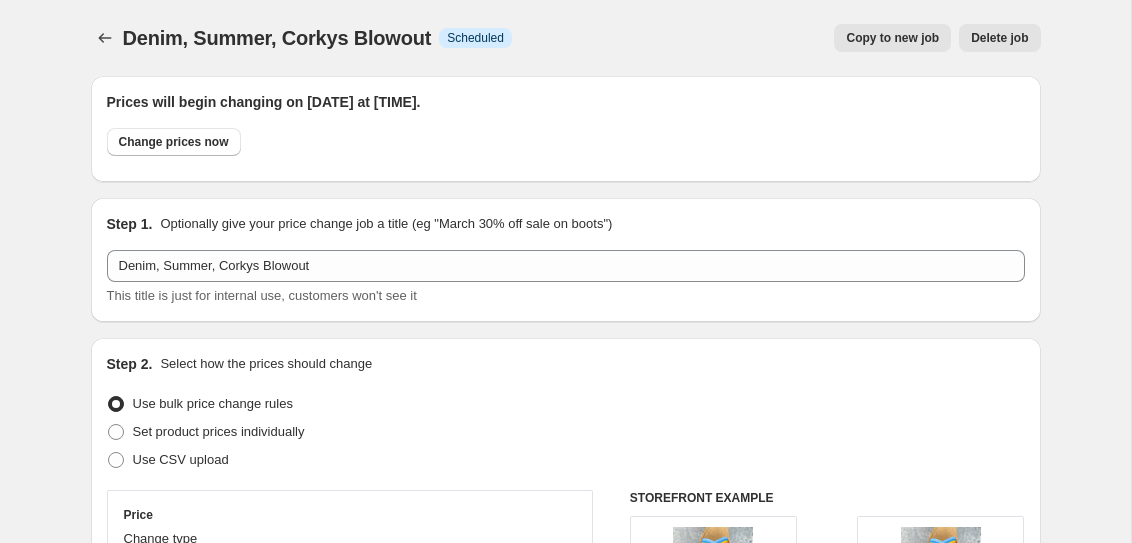 click on "Denim, Summer, Corkys Blowout" at bounding box center (277, 38) 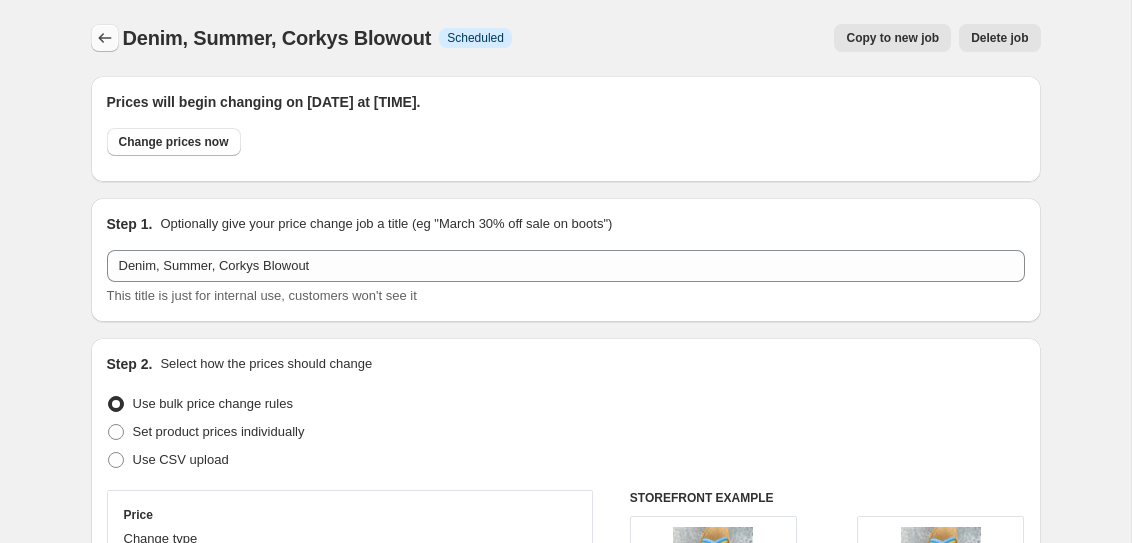 click 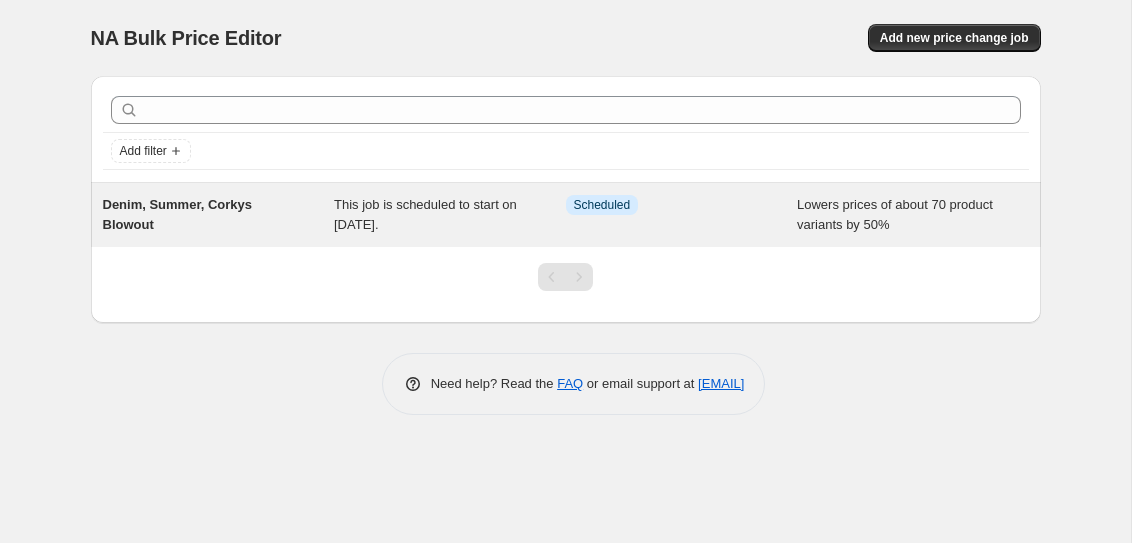 click on "Info Scheduled" at bounding box center [682, 215] 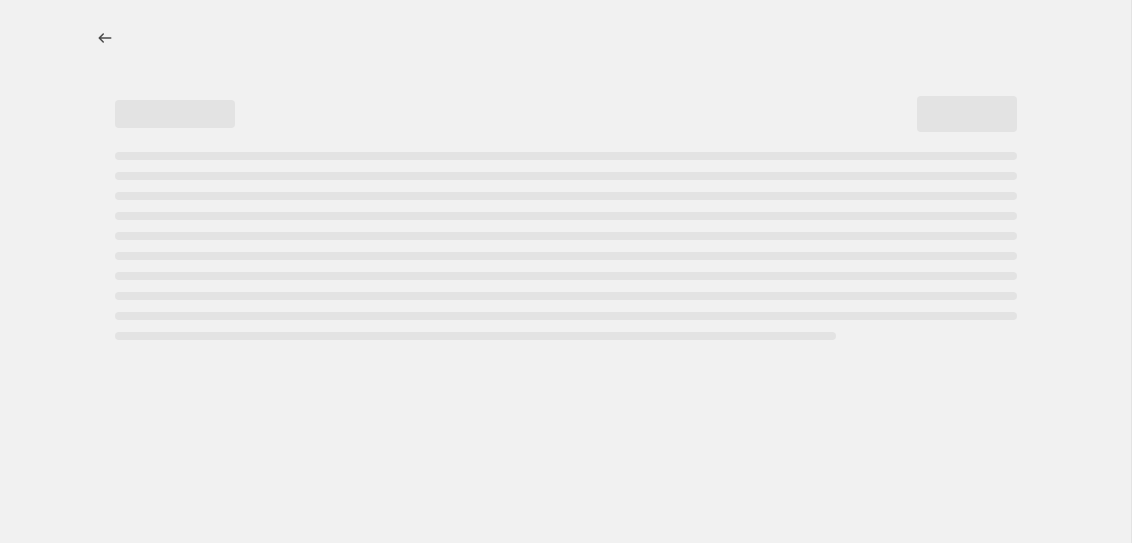 select on "percentage" 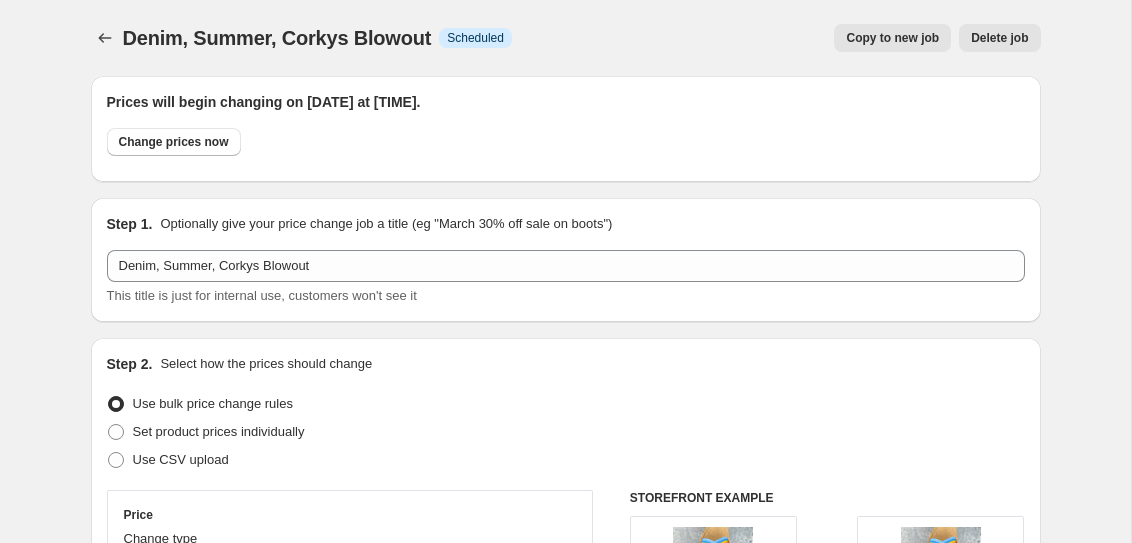 click on "Denim, Summer, Corkys Blowout" at bounding box center (277, 38) 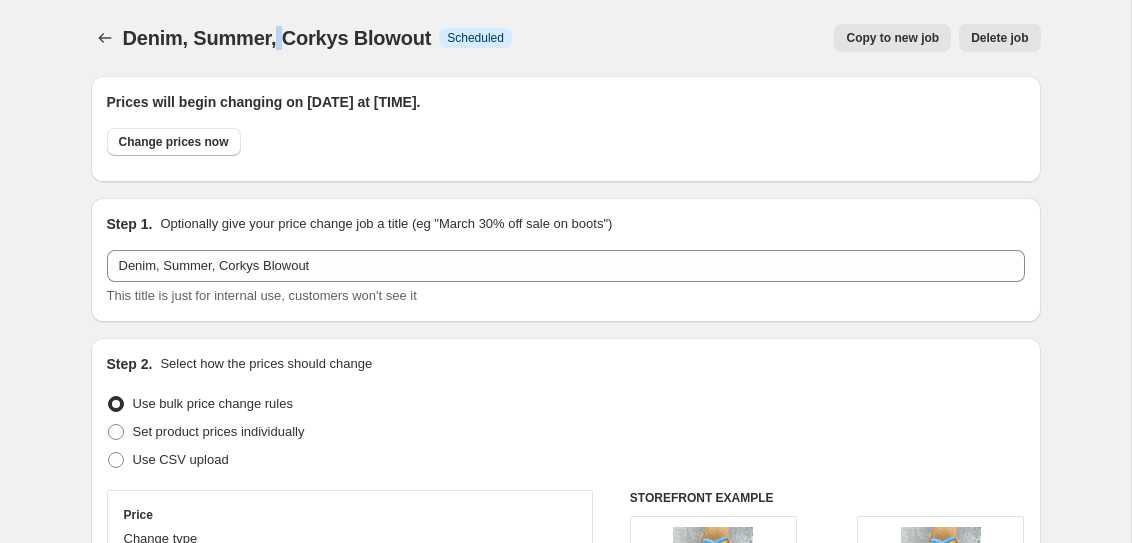 click on "Denim, Summer, Corkys Blowout" at bounding box center [277, 38] 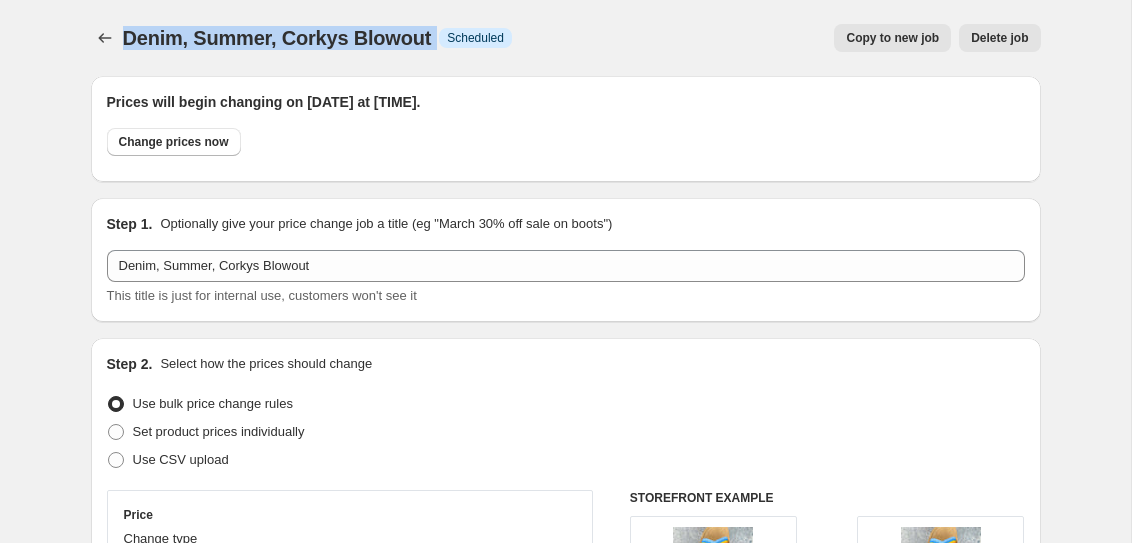 click on "Denim, Summer, Corkys Blowout. This page is ready Denim, Summer, Corkys Blowout Info Scheduled Copy to new job Delete job More actions Copy to new job Delete job" at bounding box center [566, 38] 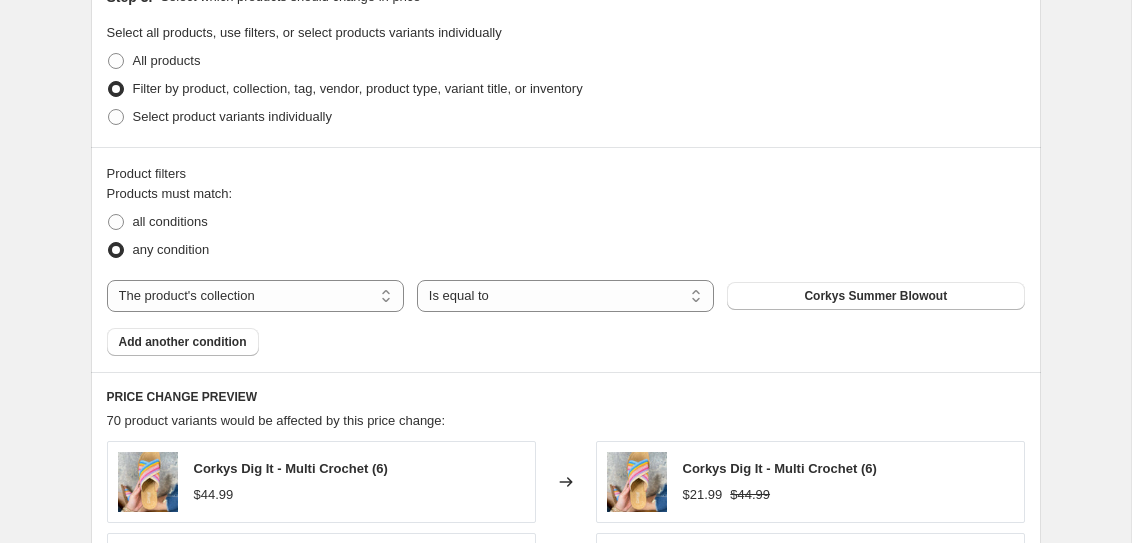 scroll, scrollTop: 1086, scrollLeft: 0, axis: vertical 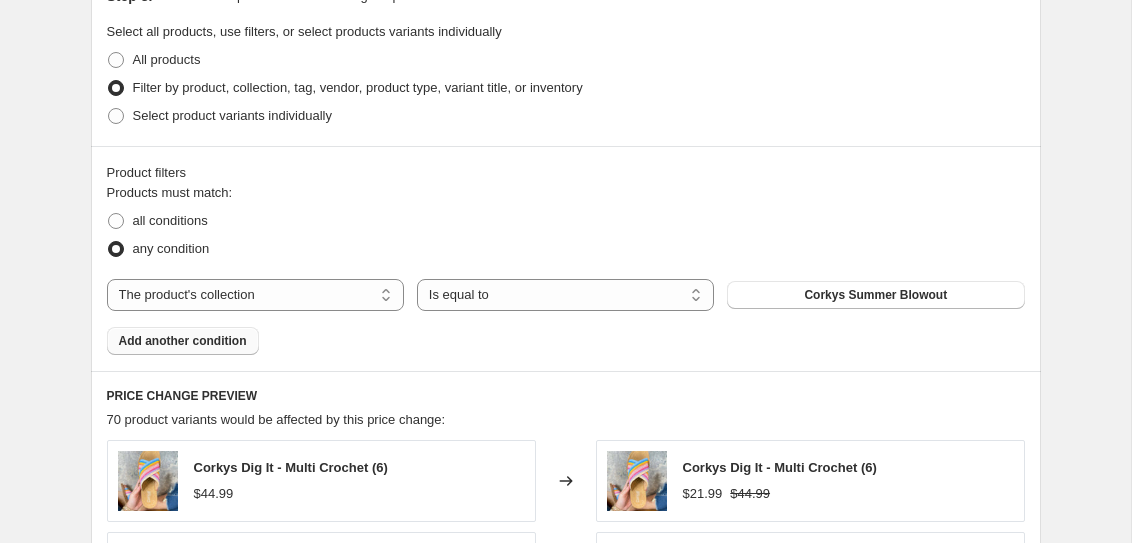 click on "Add another condition" at bounding box center (183, 341) 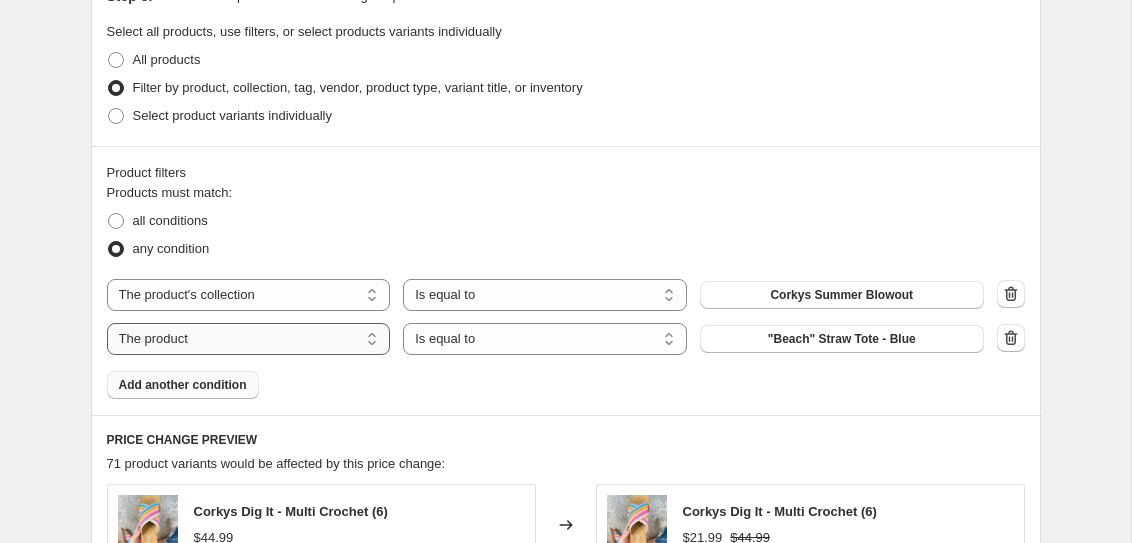click on "The product The product's collection The product's tag The product's vendor The product's type The product's status The variant's title Inventory quantity" at bounding box center (249, 339) 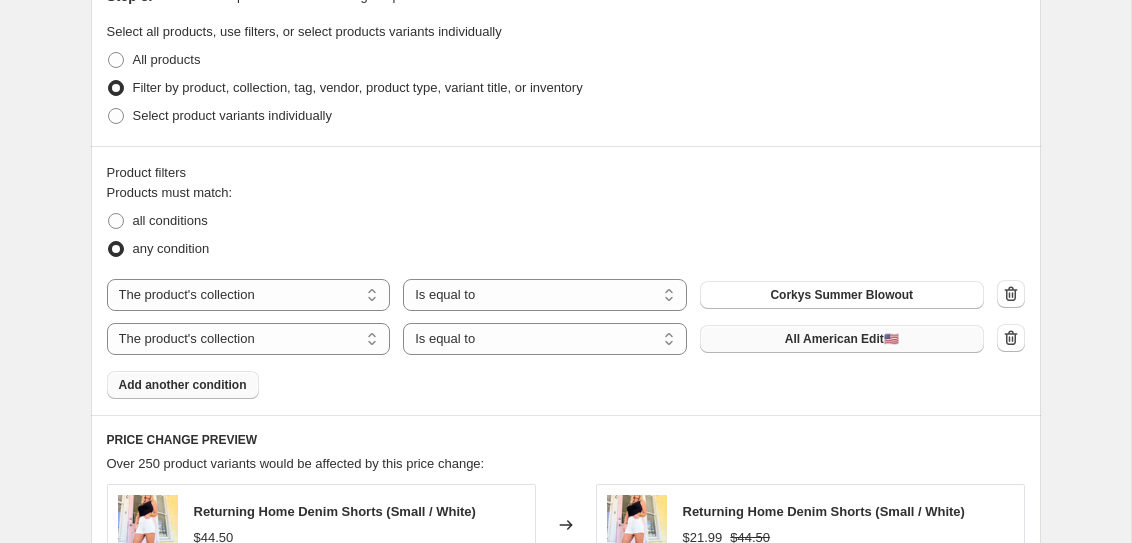 click on "All American Edit🇺🇲" at bounding box center (842, 339) 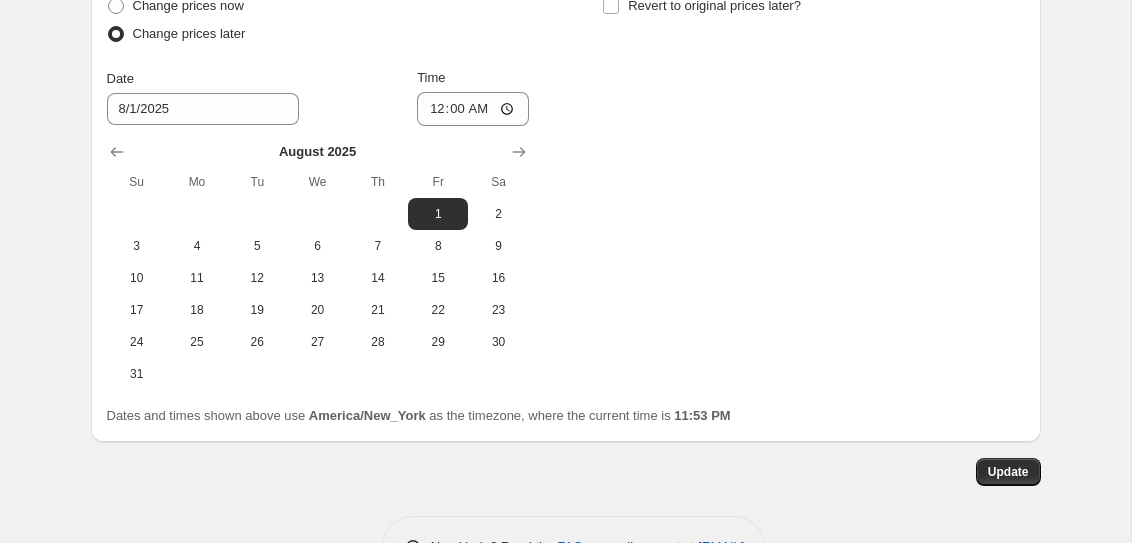 scroll, scrollTop: 2221, scrollLeft: 0, axis: vertical 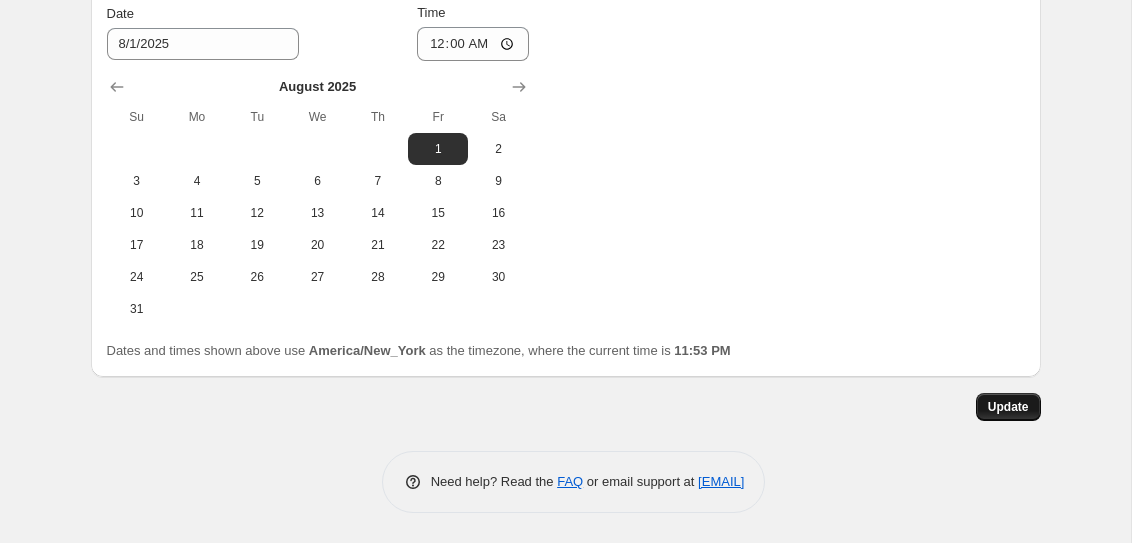 click on "Update" at bounding box center [1008, 407] 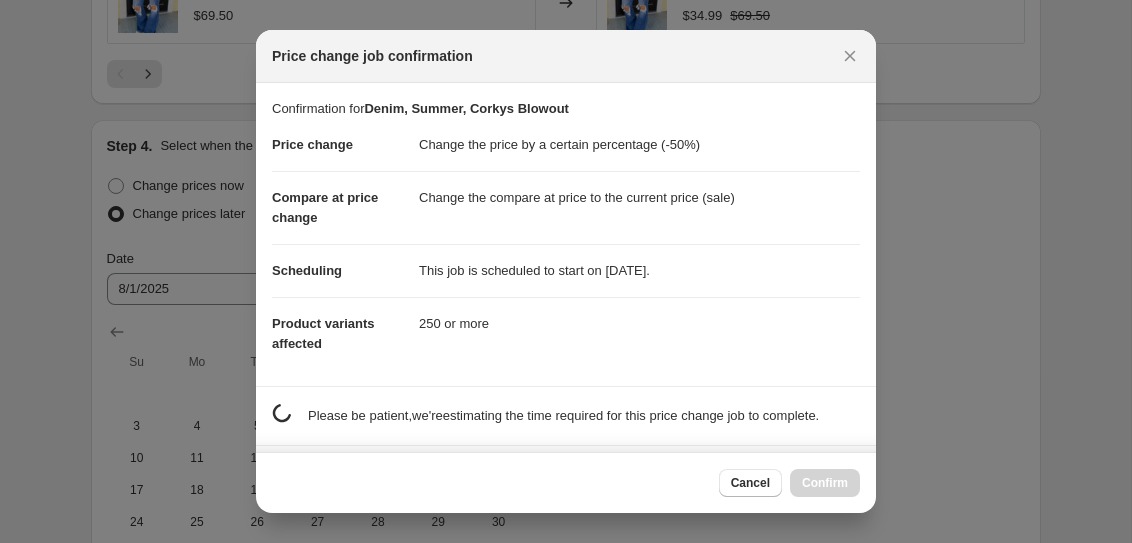 scroll, scrollTop: 2221, scrollLeft: 0, axis: vertical 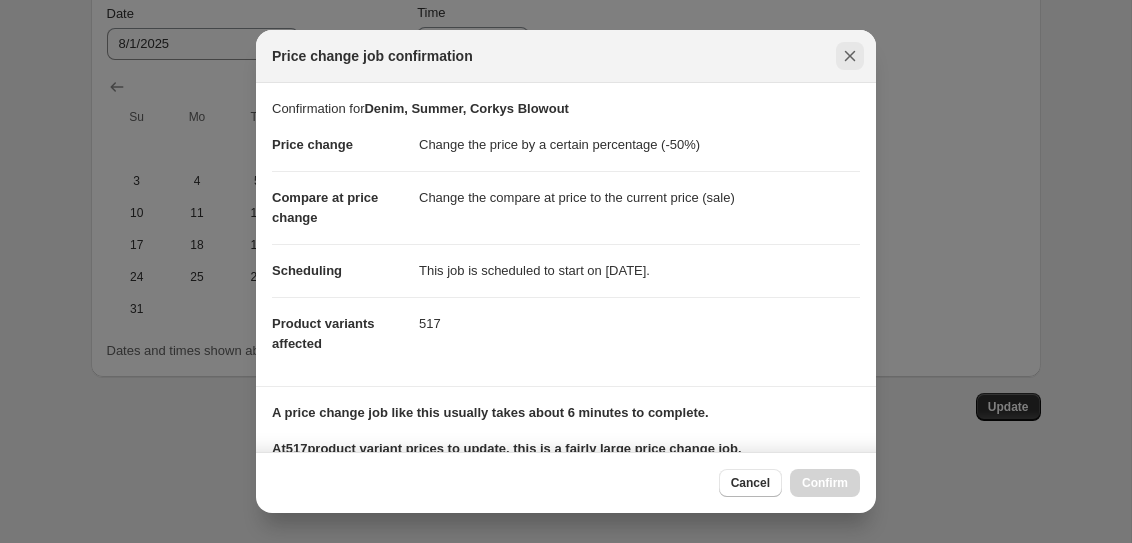 click 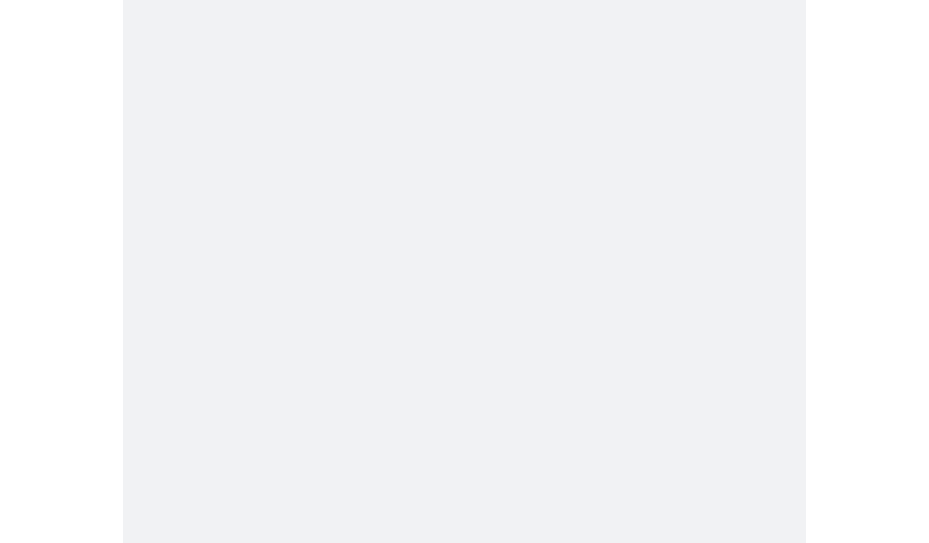 scroll, scrollTop: 0, scrollLeft: 0, axis: both 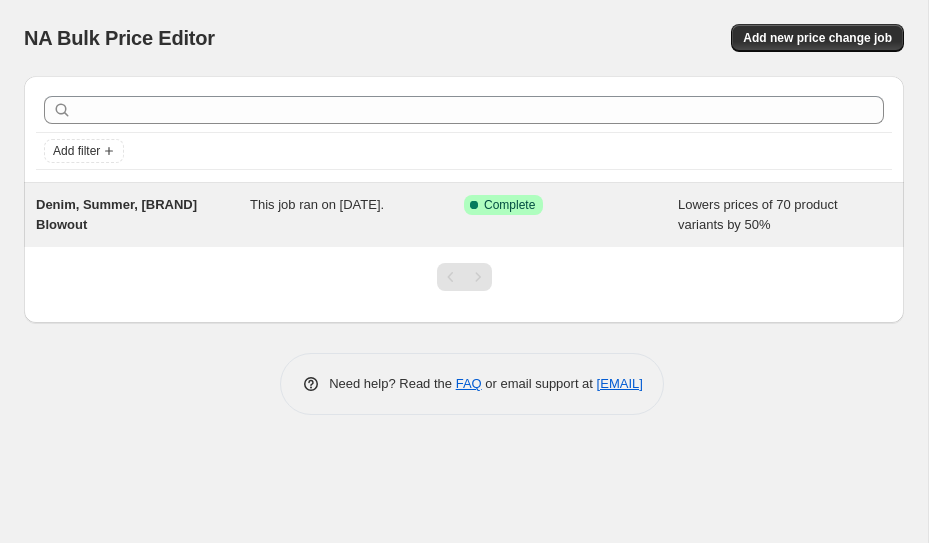 click on "Denim, Summer, [BRAND] Blowout" at bounding box center (143, 215) 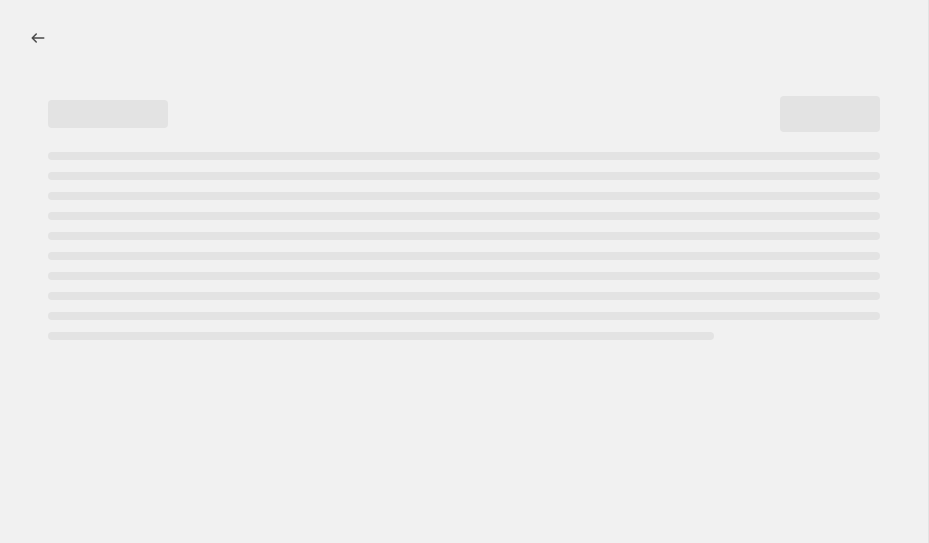select on "percentage" 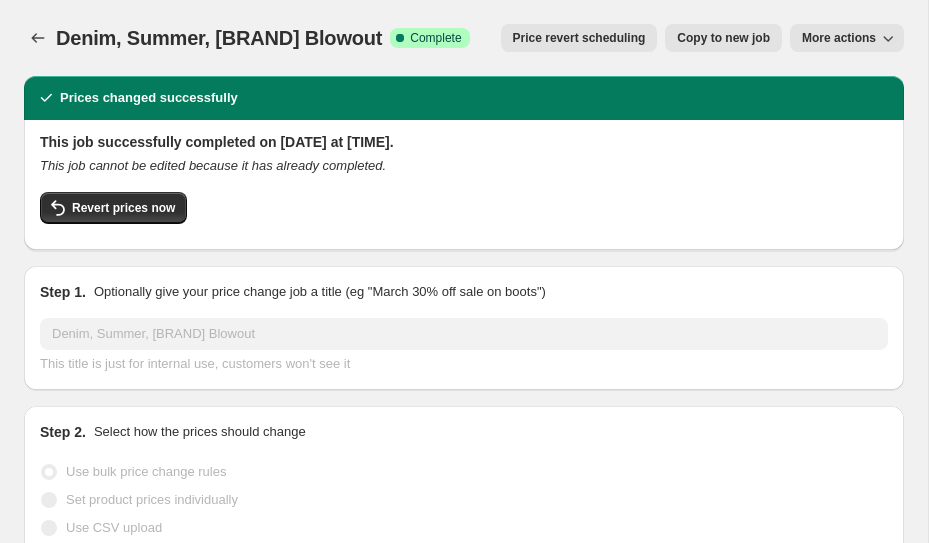 select on "collection" 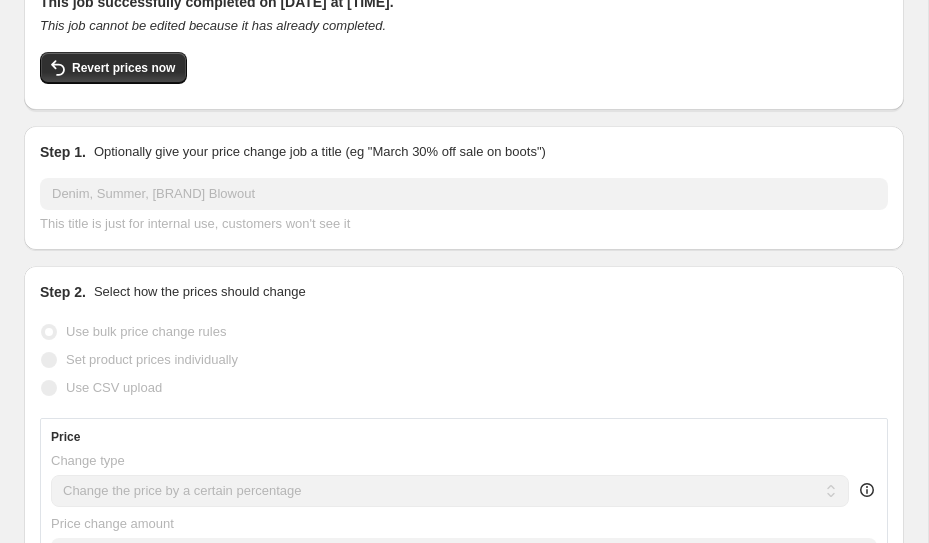 scroll, scrollTop: 0, scrollLeft: 0, axis: both 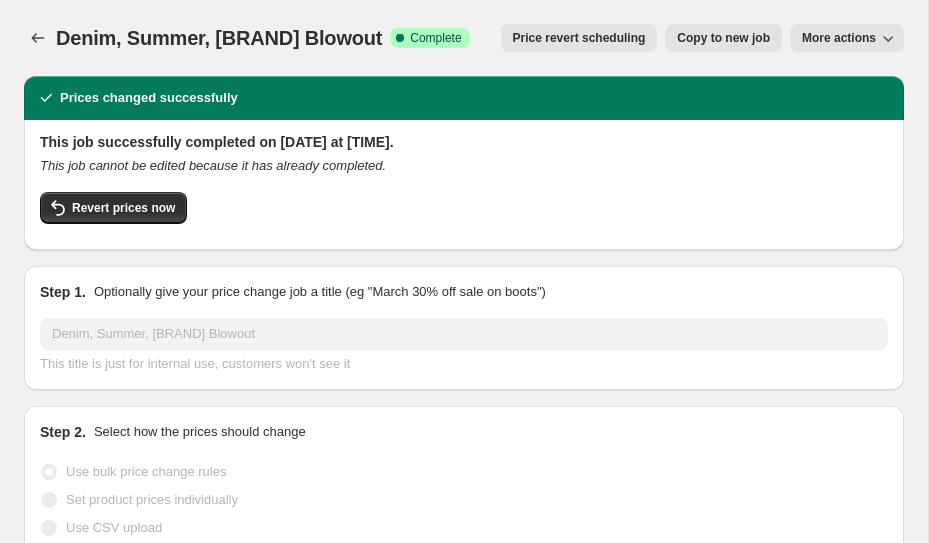 click 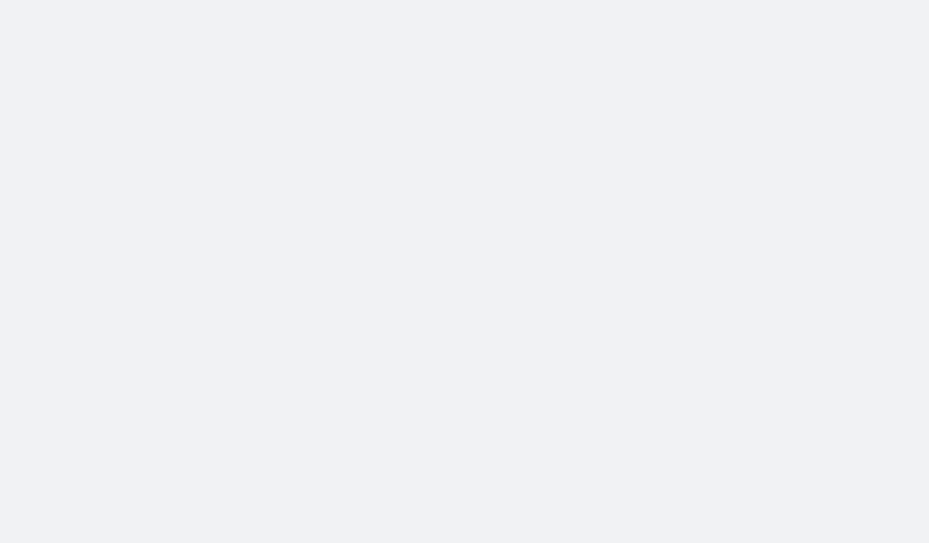 scroll, scrollTop: 0, scrollLeft: 0, axis: both 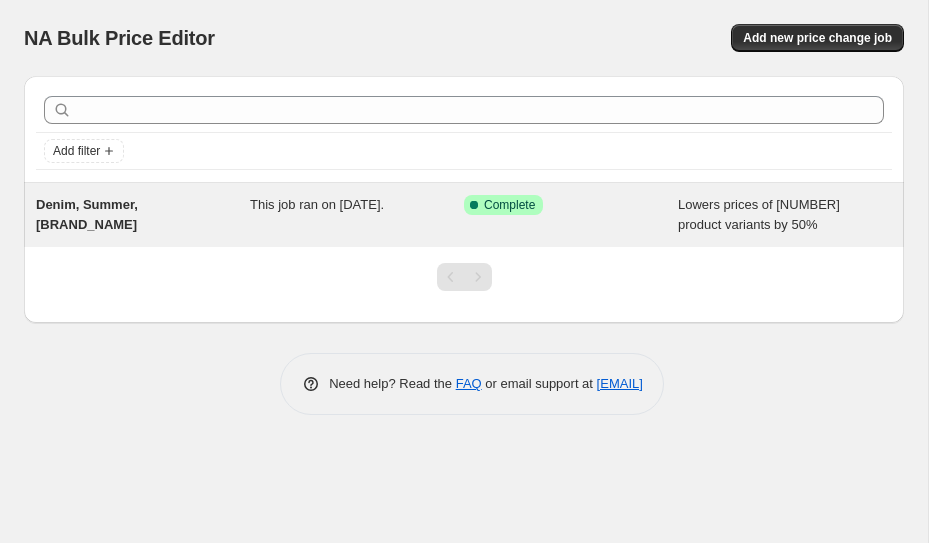 click on "This job ran on August 1, 2025." at bounding box center [357, 215] 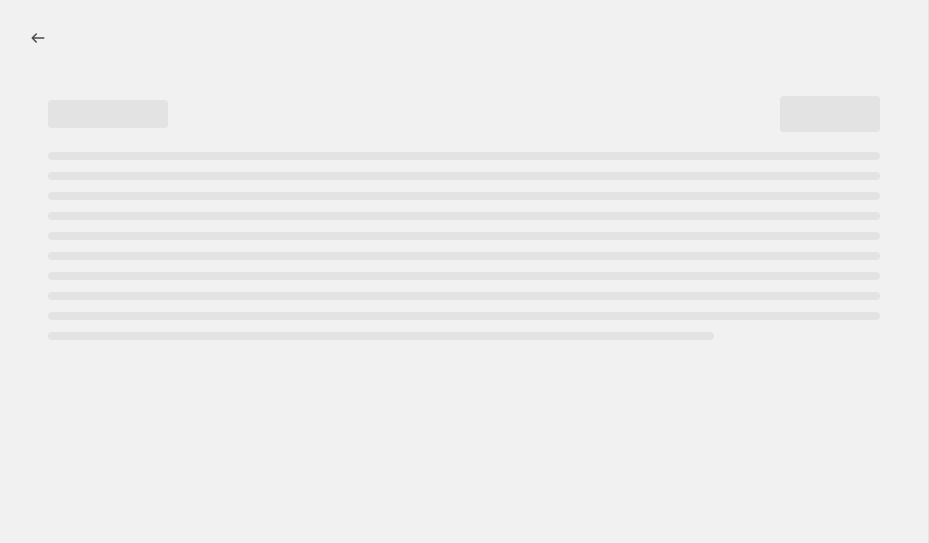 select on "percentage" 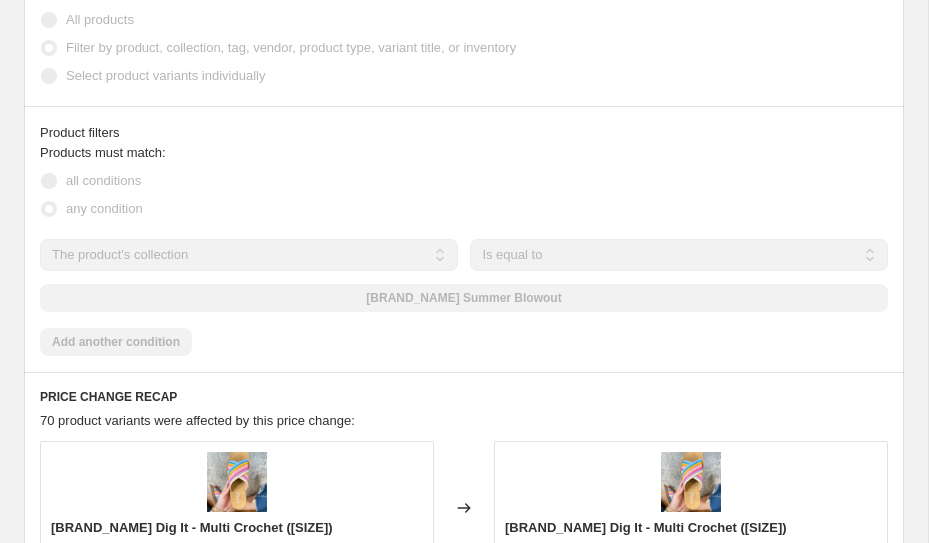 scroll, scrollTop: 1420, scrollLeft: 0, axis: vertical 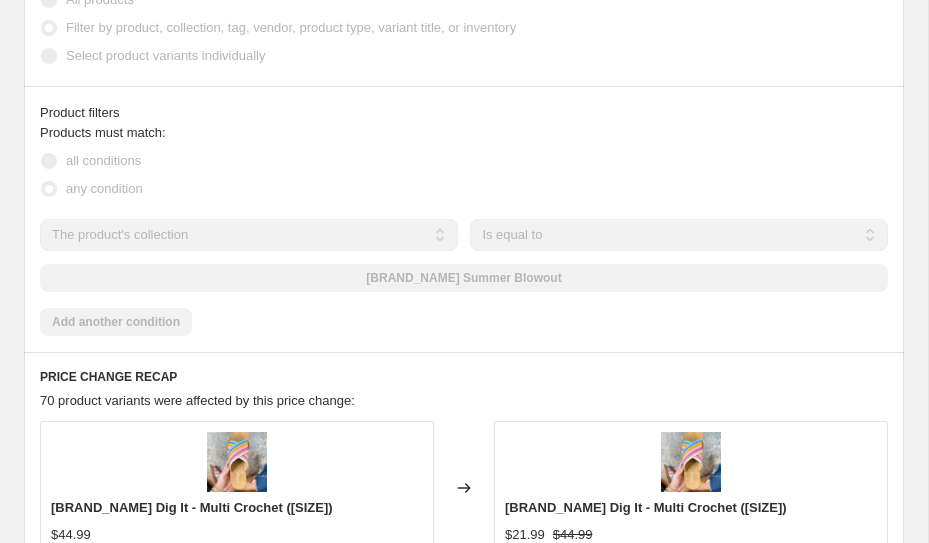 click on "Products must match: all conditions any condition The product The product's collection The product's tag The product's vendor The product's type The product's status The variant's title Inventory quantity The product's collection Is equal to Is not equal to Is equal to Corkys Summer Blowout Add another condition" at bounding box center [464, 229] 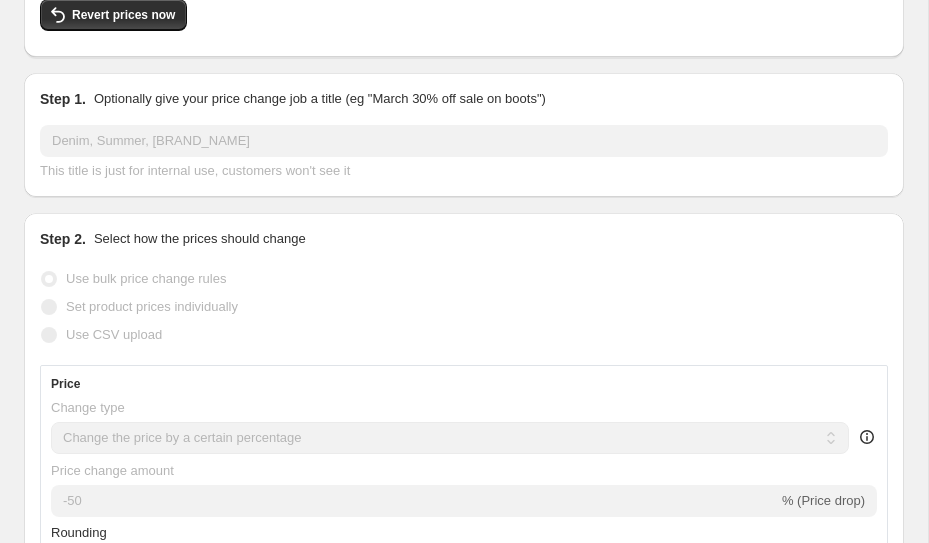 scroll, scrollTop: 0, scrollLeft: 0, axis: both 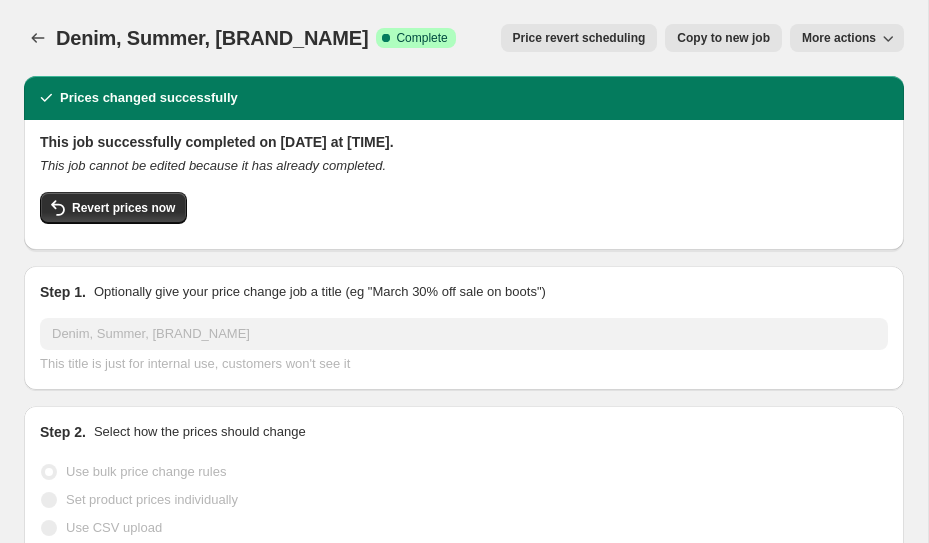 click on "Copy to new job" at bounding box center [723, 38] 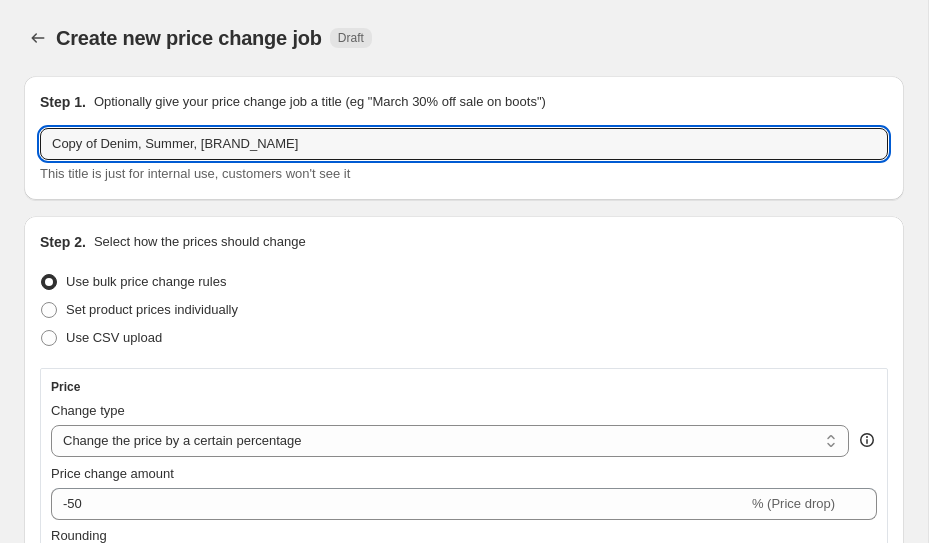 drag, startPoint x: 103, startPoint y: 144, endPoint x: 21, endPoint y: 144, distance: 82 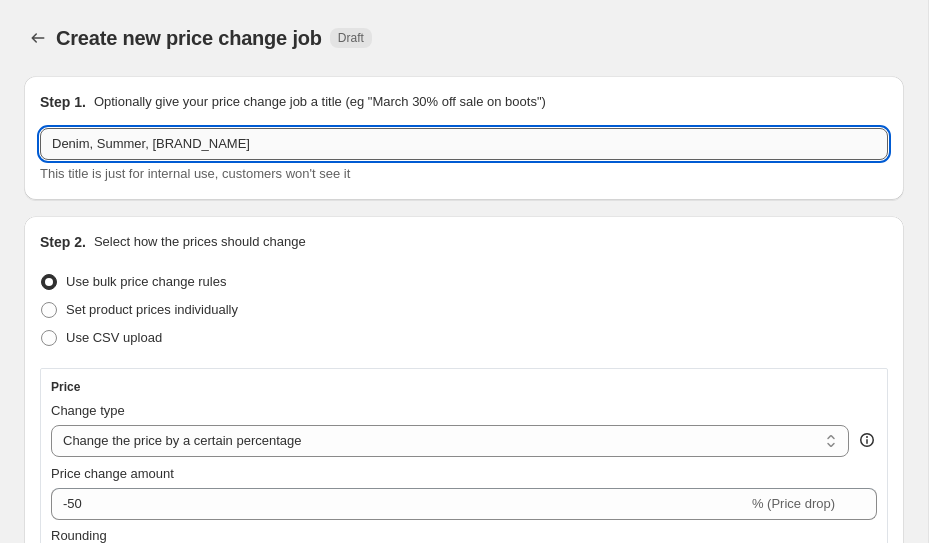 click on "Denim, Summer, Corkys Blowout" at bounding box center (464, 144) 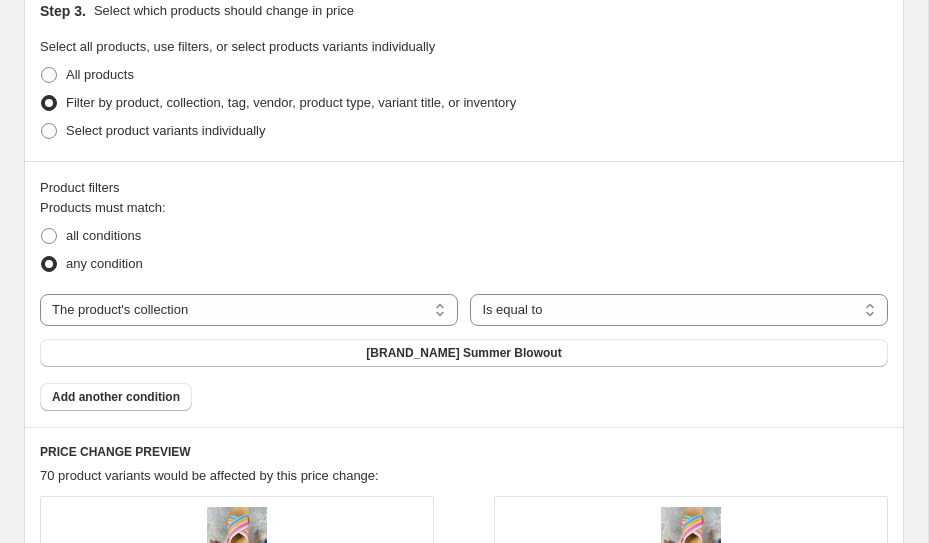 scroll, scrollTop: 1165, scrollLeft: 0, axis: vertical 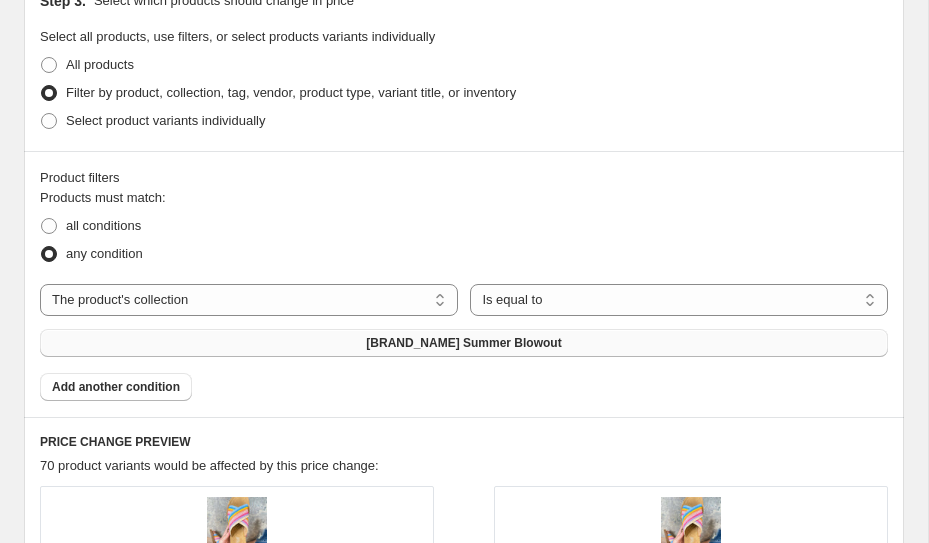 type on "Denim, Summer, Corkys Blowout Take 2" 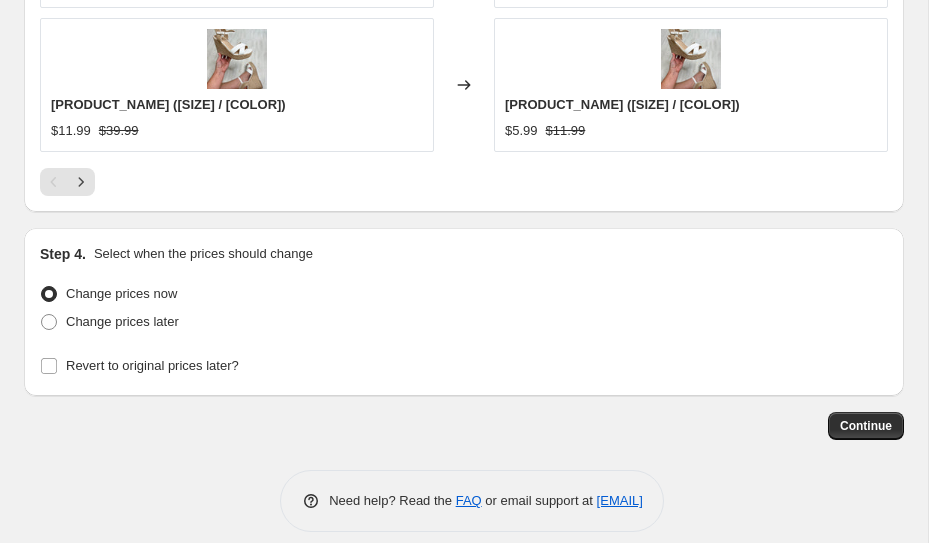 scroll, scrollTop: 2230, scrollLeft: 0, axis: vertical 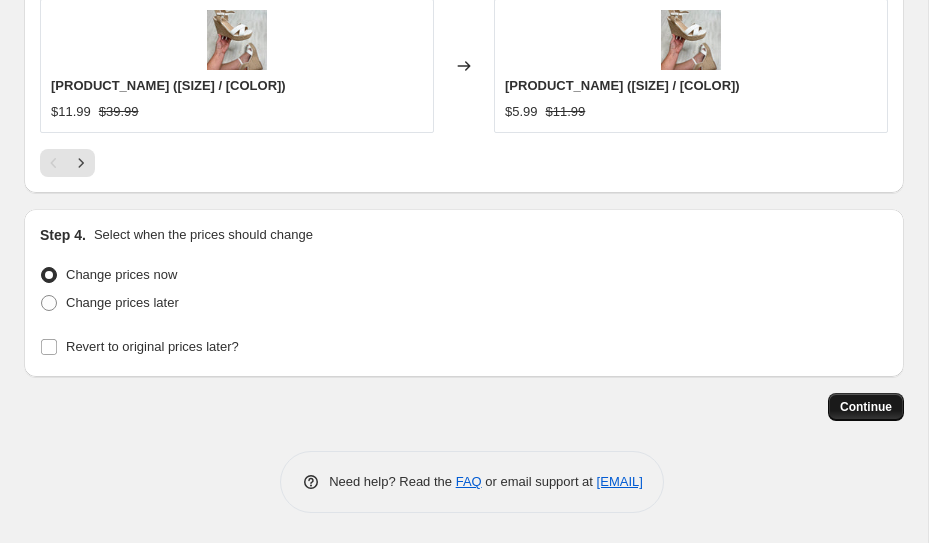 click on "Continue" at bounding box center (866, 407) 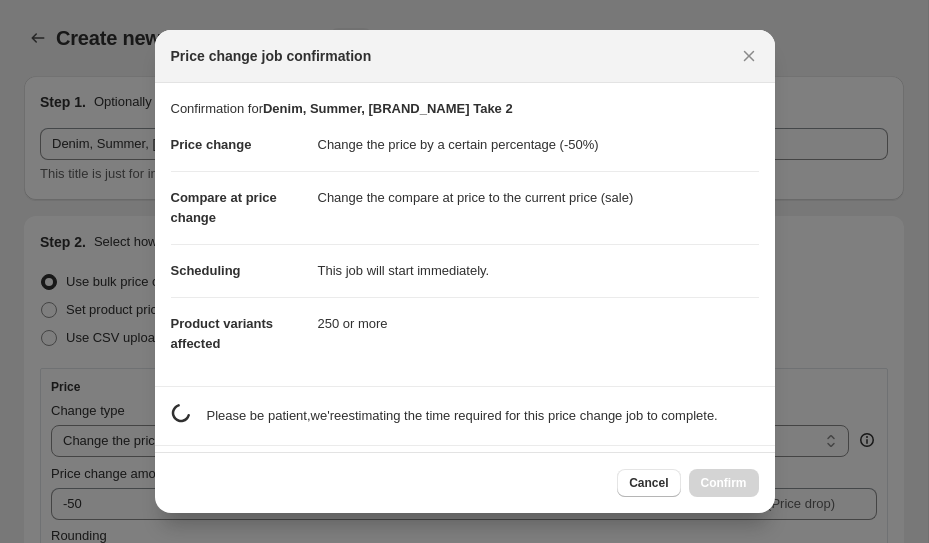scroll, scrollTop: 0, scrollLeft: 0, axis: both 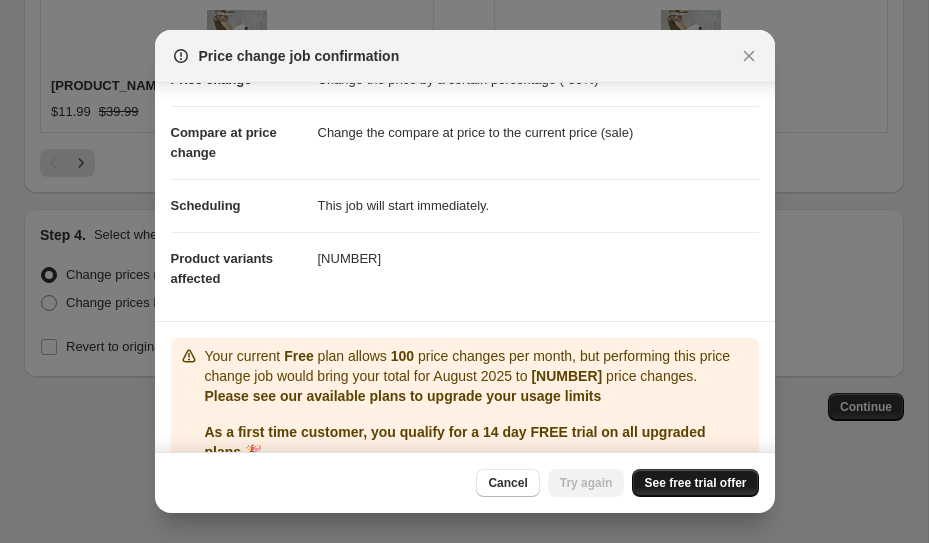 click on "See free trial offer" at bounding box center [695, 483] 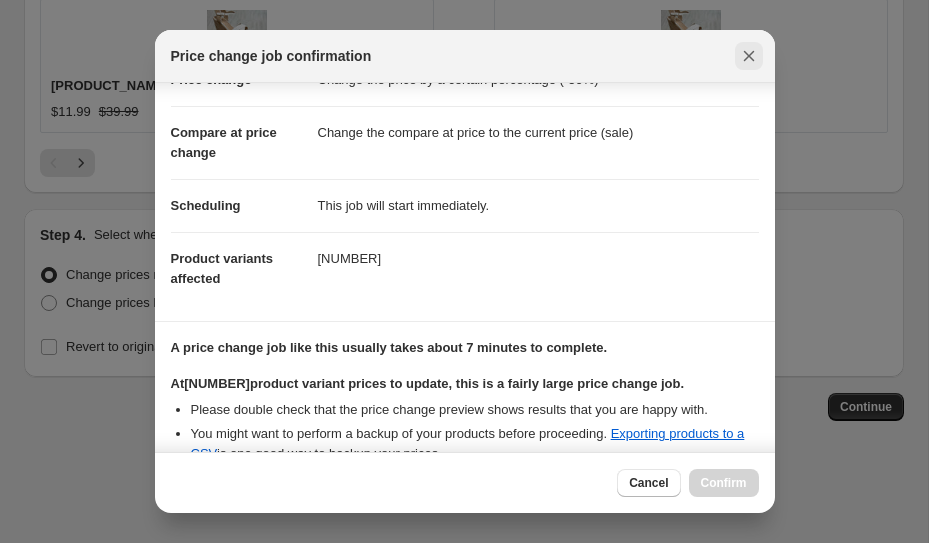 click 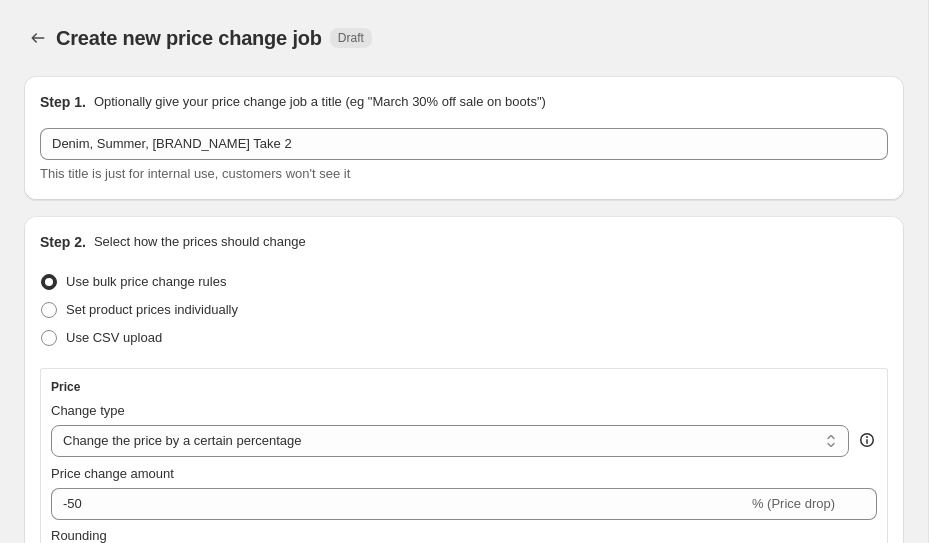 scroll, scrollTop: 2230, scrollLeft: 0, axis: vertical 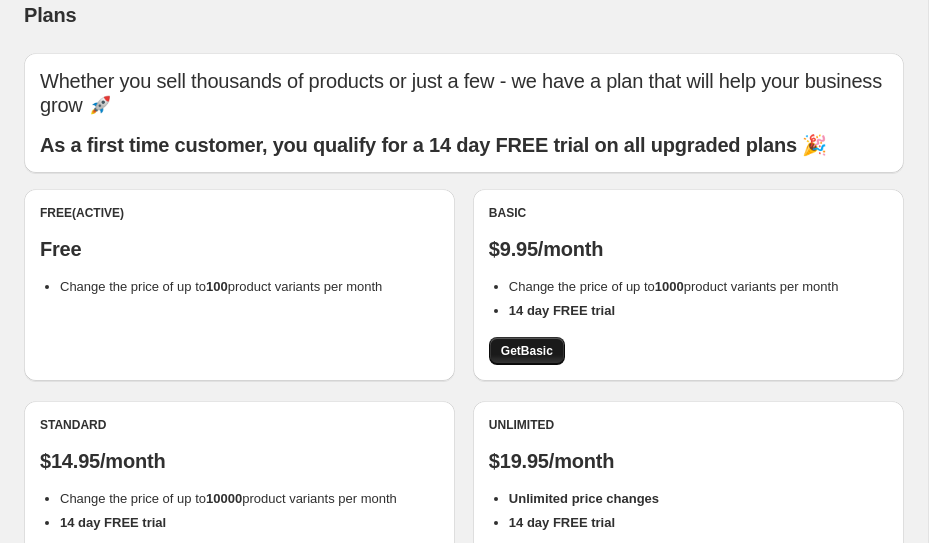 click on "Get  Basic" at bounding box center (527, 351) 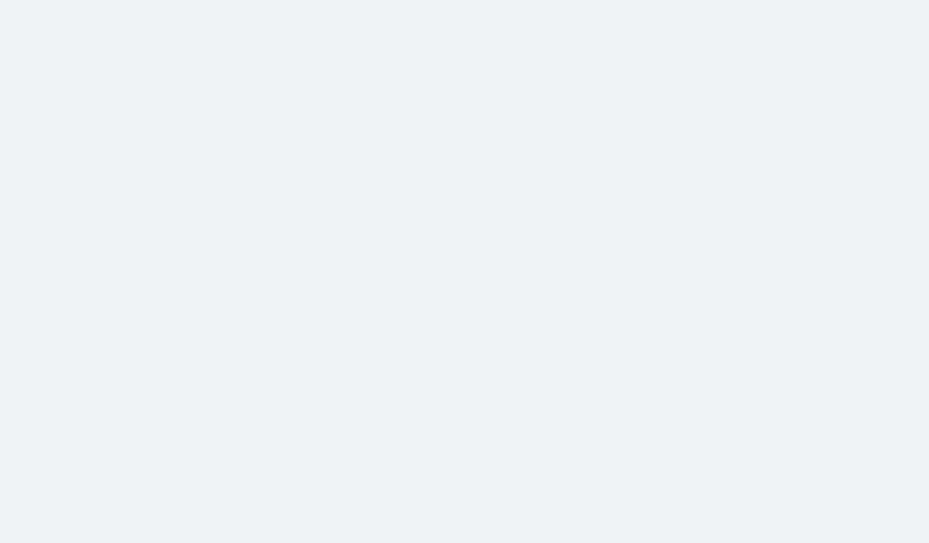 scroll, scrollTop: 0, scrollLeft: 0, axis: both 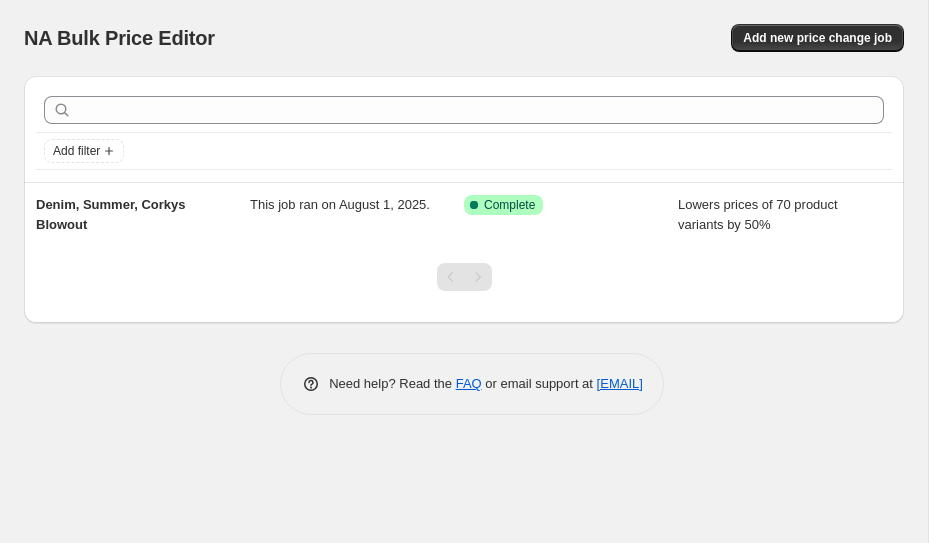 click at bounding box center [464, 285] 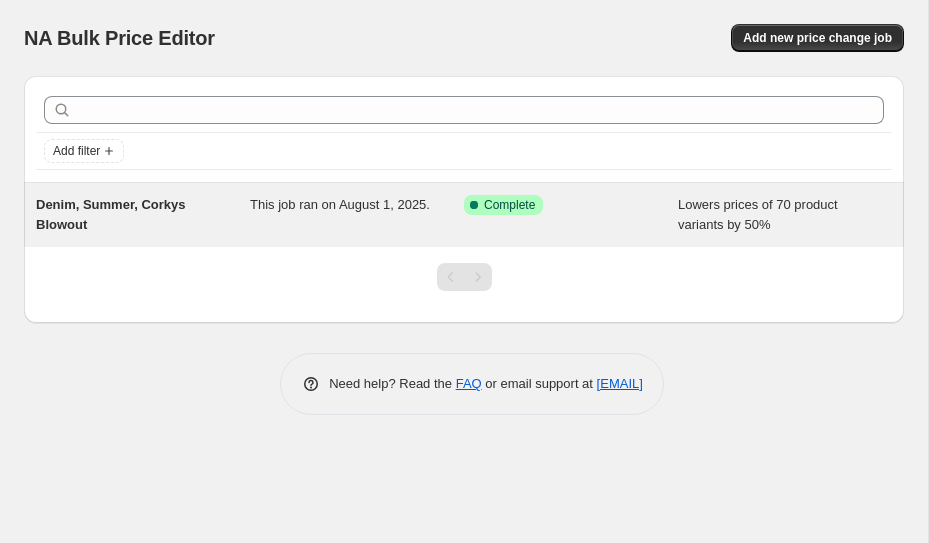 click on "Success Complete Complete" at bounding box center (556, 205) 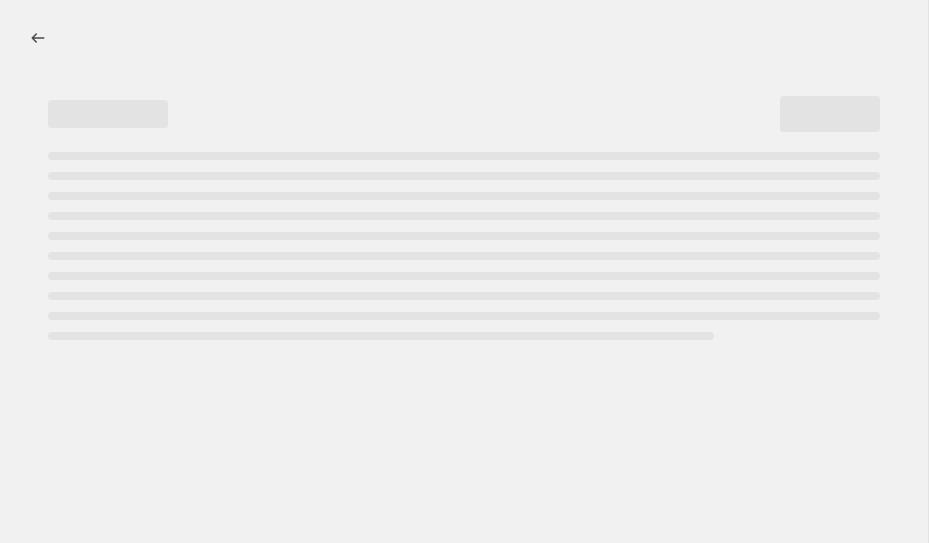 select on "percentage" 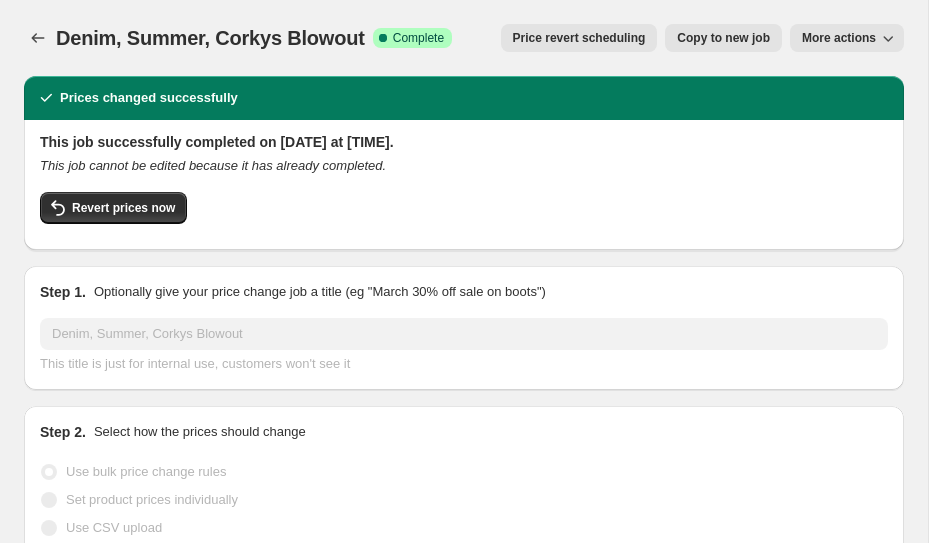 select on "collection" 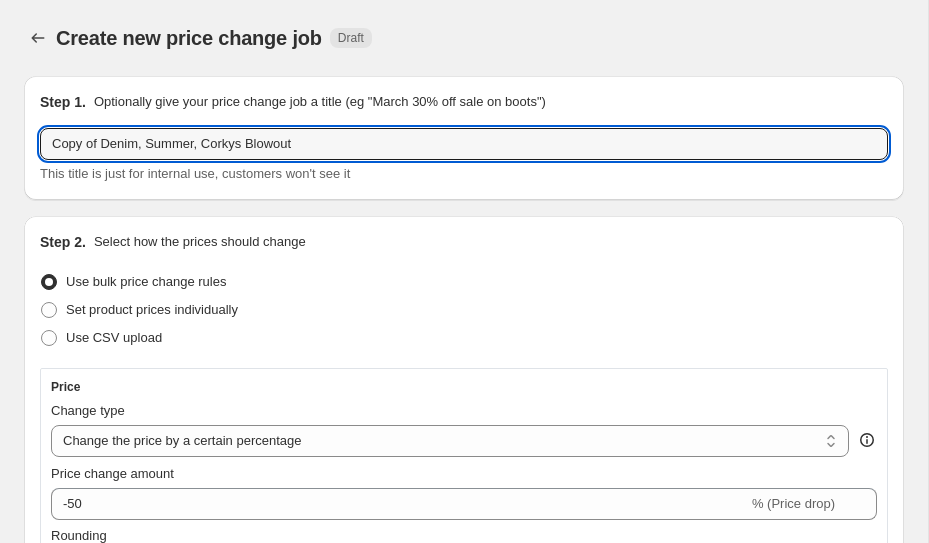 drag, startPoint x: 105, startPoint y: 140, endPoint x: 0, endPoint y: 148, distance: 105.30432 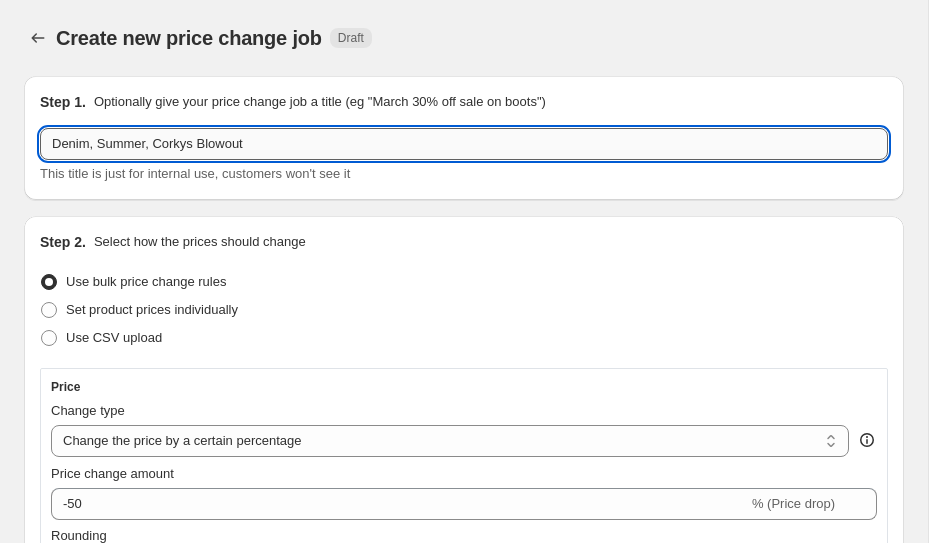 click on "Denim, Summer, Corkys Blowout" at bounding box center [464, 144] 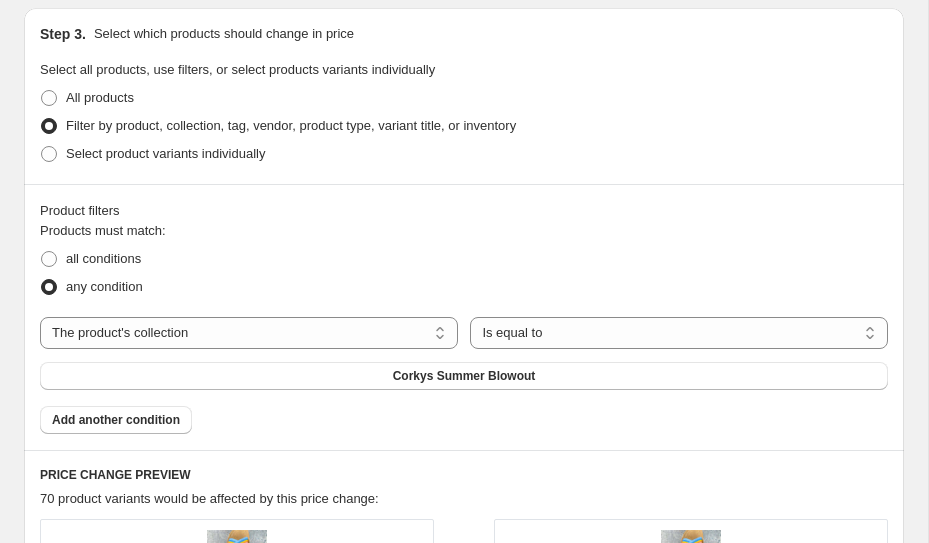 scroll, scrollTop: 1243, scrollLeft: 0, axis: vertical 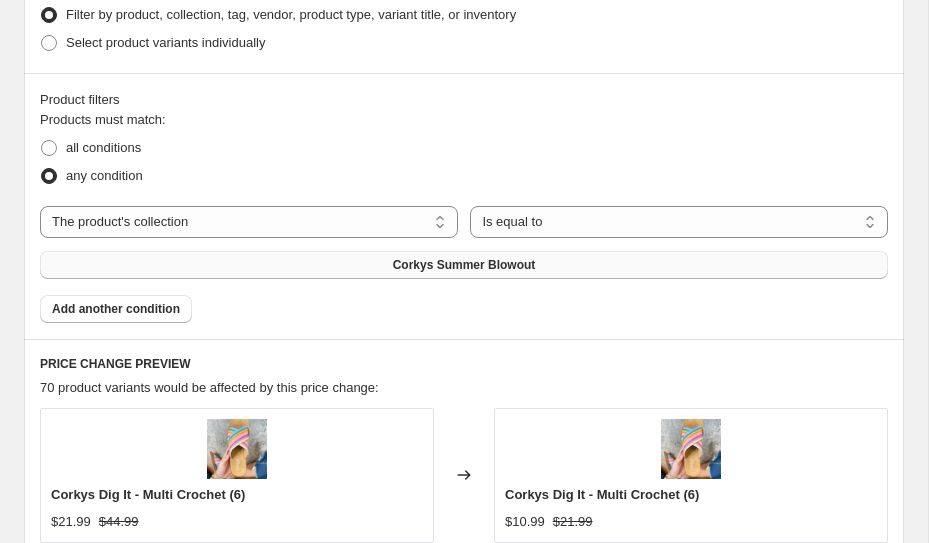 type on "Denim, Summer, Corkys Blowout Take 2" 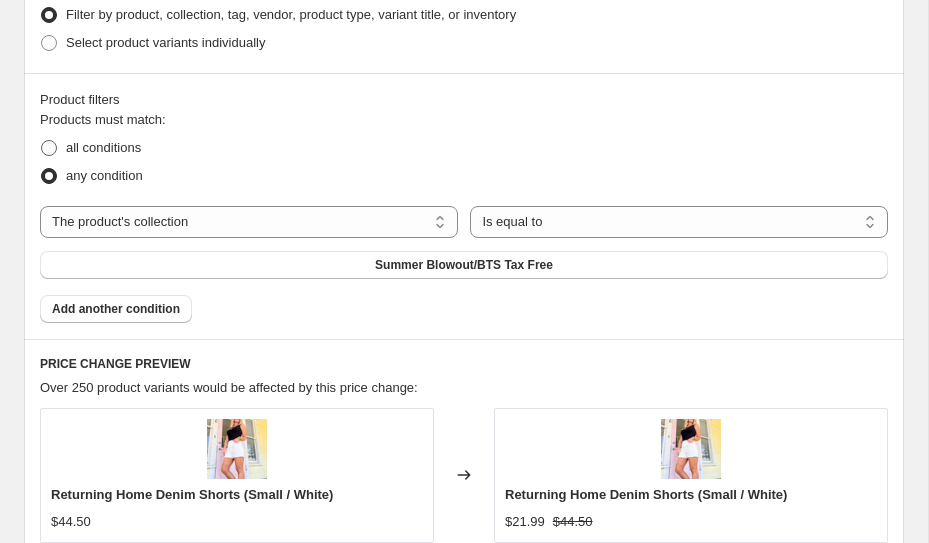 click on "all conditions" at bounding box center (103, 147) 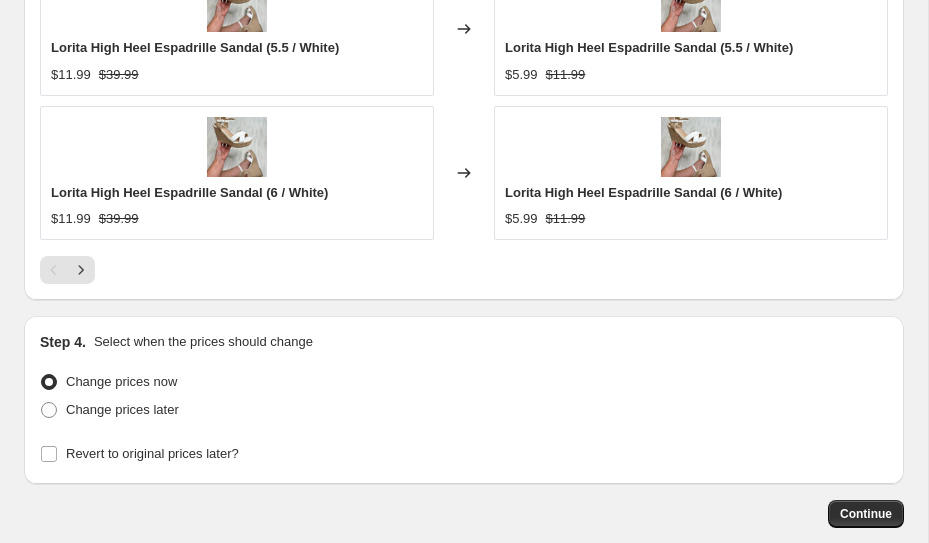 scroll, scrollTop: 2230, scrollLeft: 0, axis: vertical 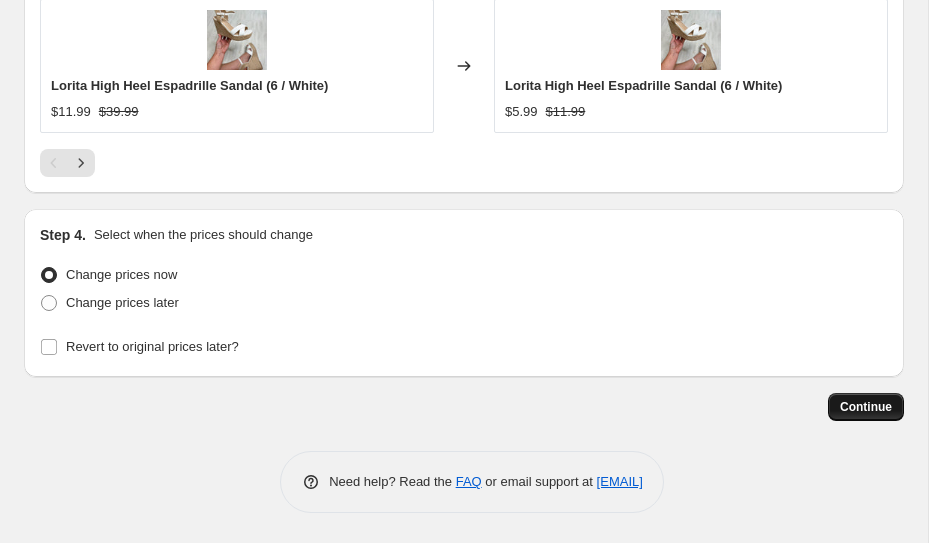 click on "Continue" at bounding box center [866, 407] 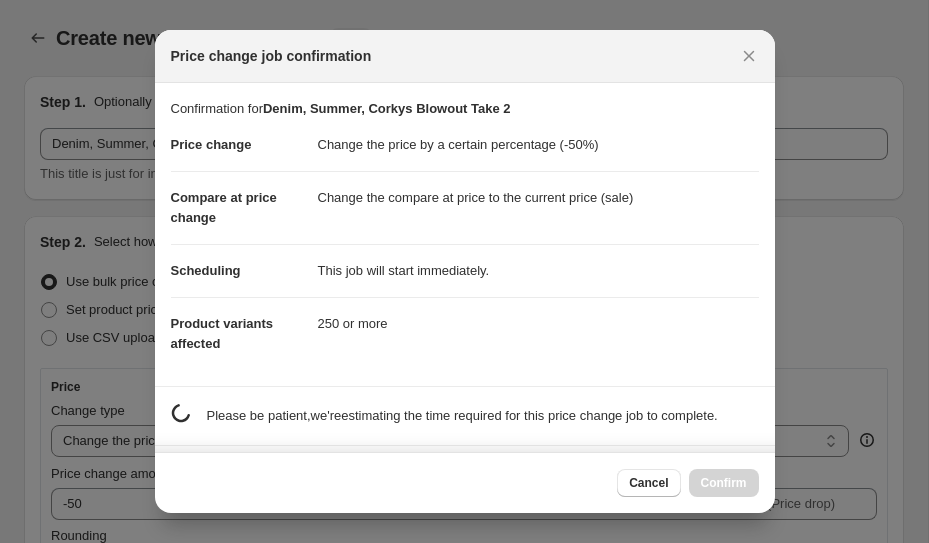 scroll, scrollTop: 2230, scrollLeft: 0, axis: vertical 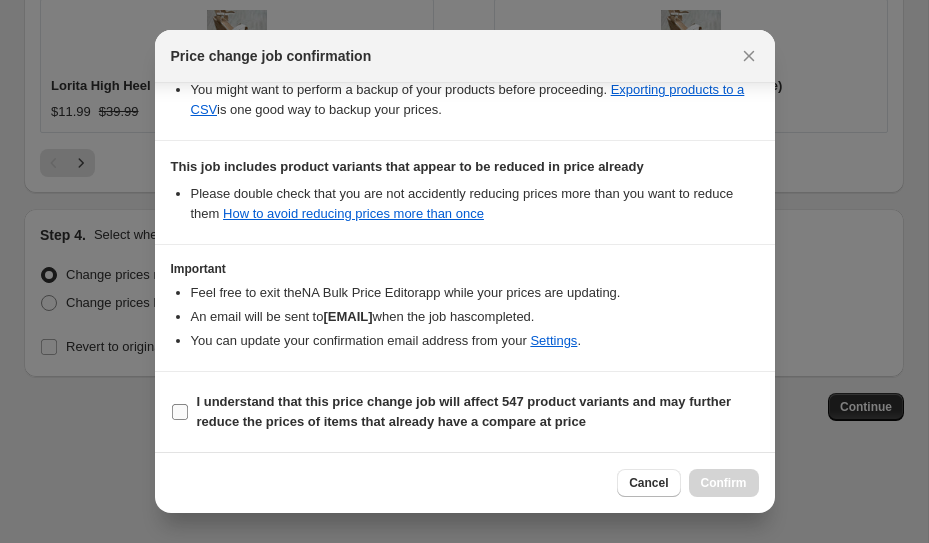 click on "I understand that this price change job will affect 547 product variants and may further reduce the prices of items that already have a compare at price" at bounding box center (464, 411) 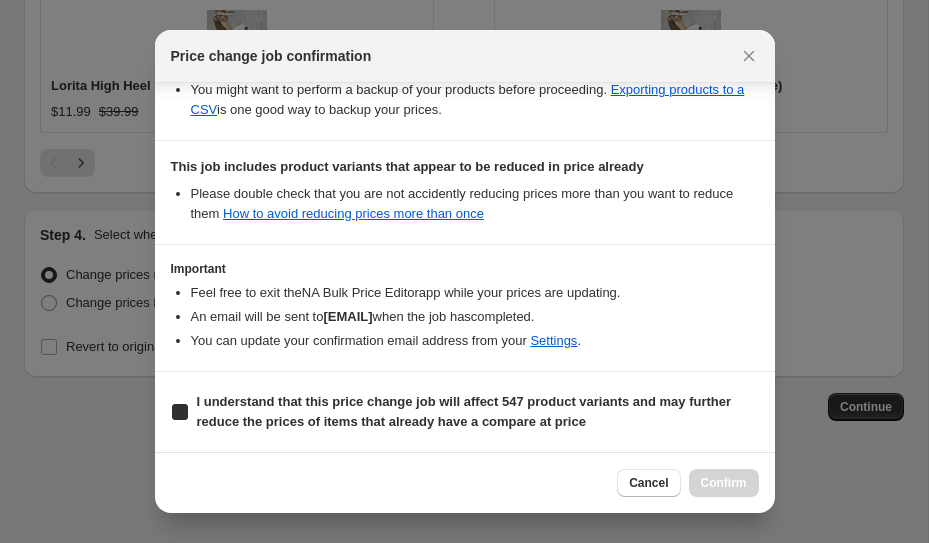 checkbox on "true" 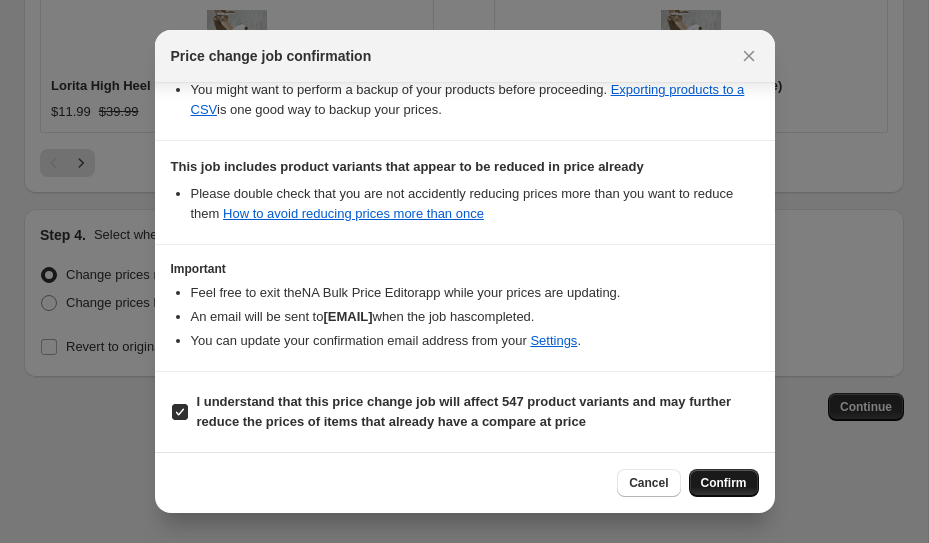 click on "Confirm" at bounding box center (724, 483) 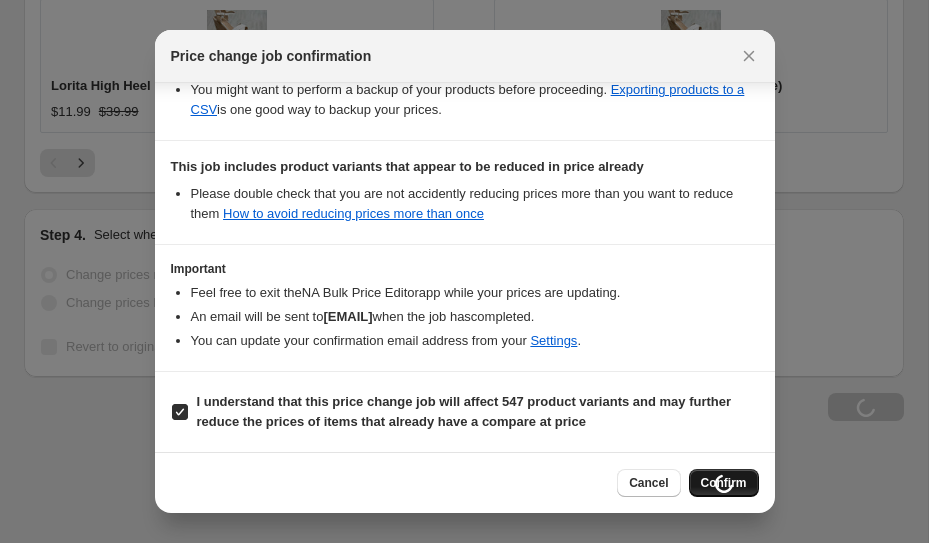scroll, scrollTop: 2326, scrollLeft: 0, axis: vertical 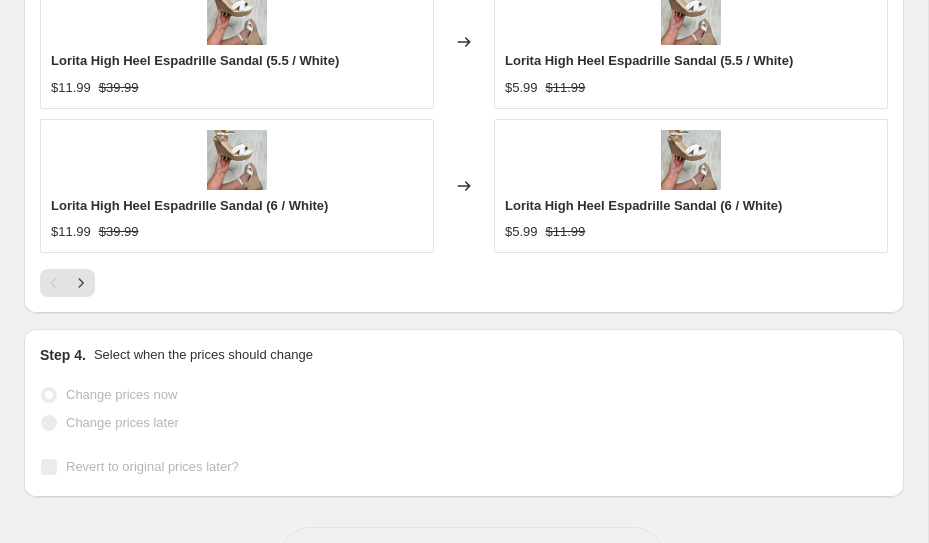 select on "percentage" 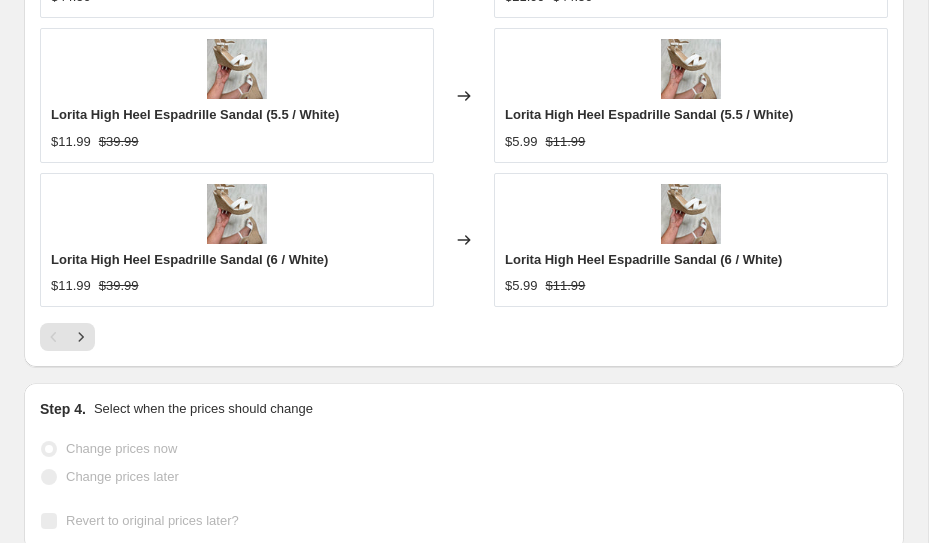 scroll, scrollTop: 0, scrollLeft: 0, axis: both 